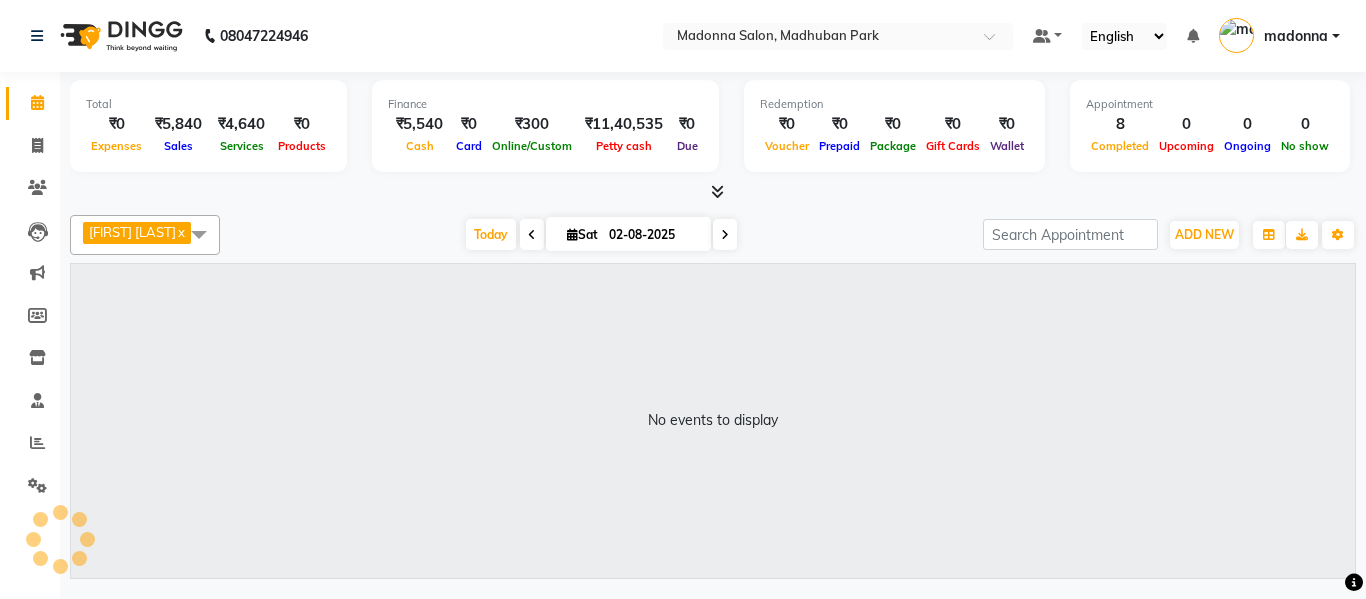 scroll, scrollTop: 0, scrollLeft: 0, axis: both 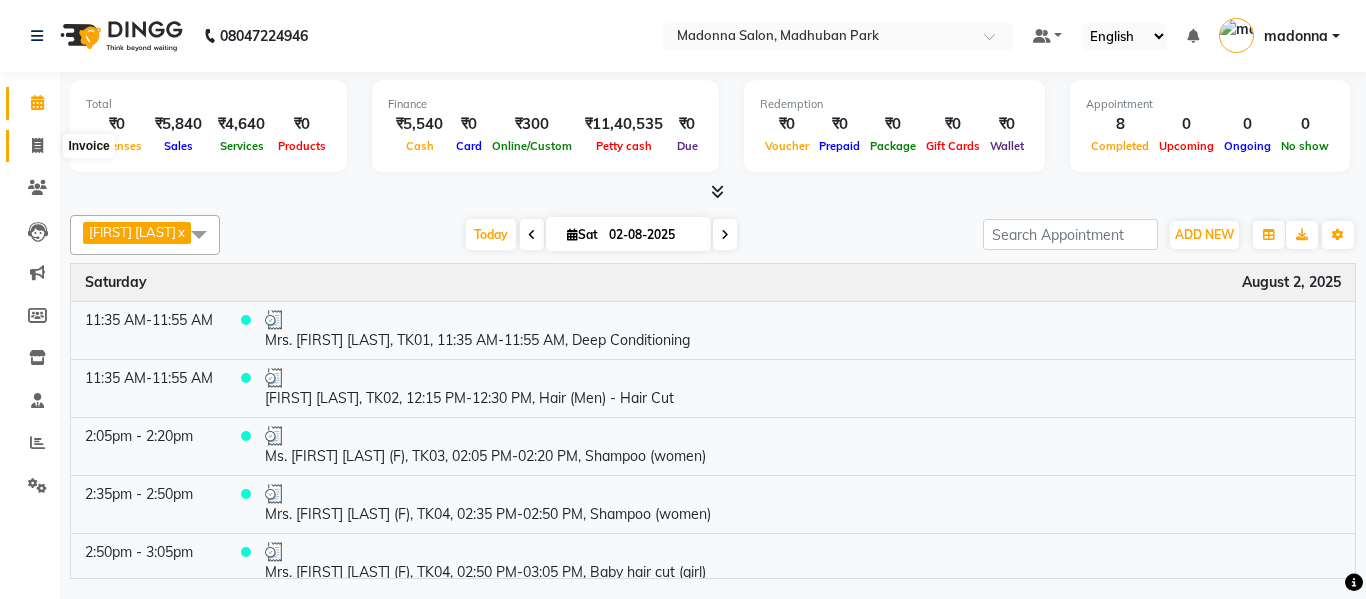 click 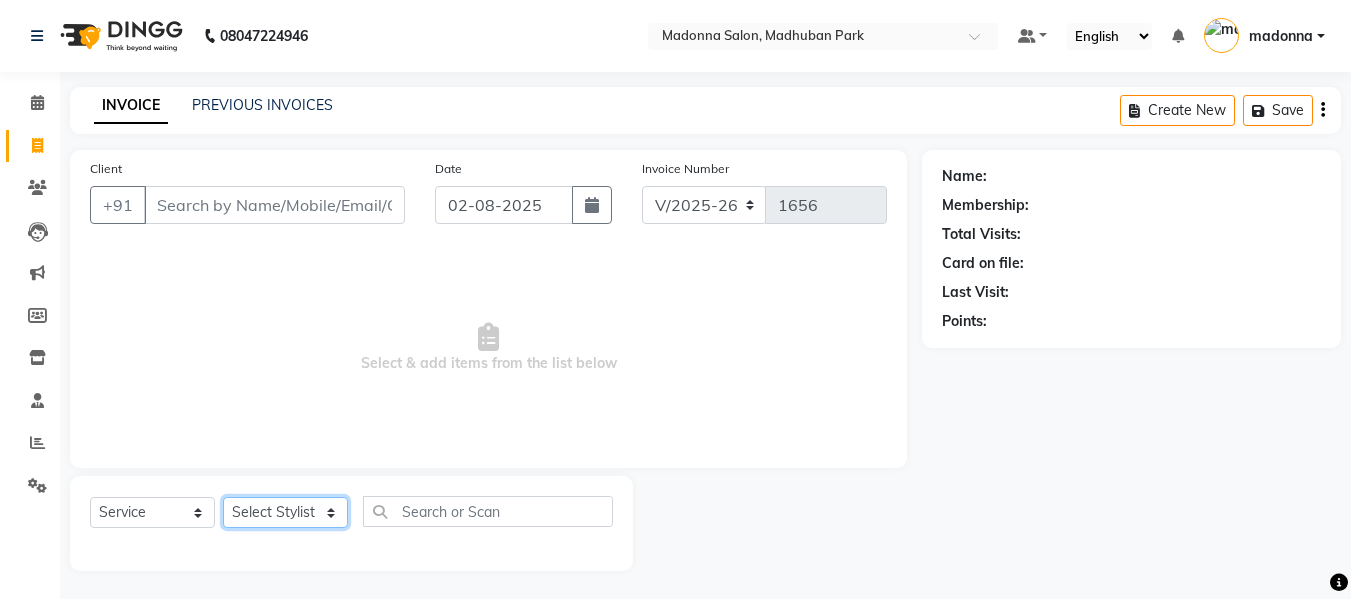 click on "Select Stylist [FIRST] [LAST] [FIRST] [LAST] [FIRST] [LAST] [FIRST] [LAST] [FIRST] [LAST] [FIRST] [LAST] [FIRST] [LAST] [FIRST] [LAST] [FIRST] [LAST] [FIRST] [LAST] [FIRST] [LAST] [FIRST] [LAST] [FIRST] [LAST]" 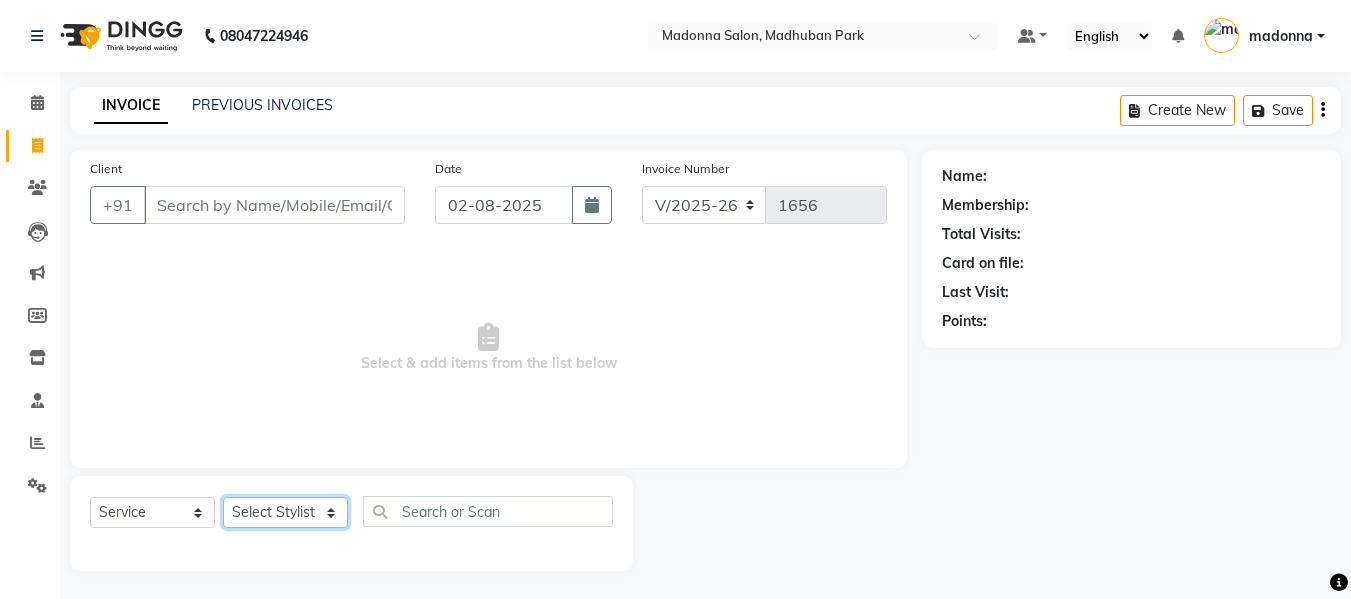 select on "49739" 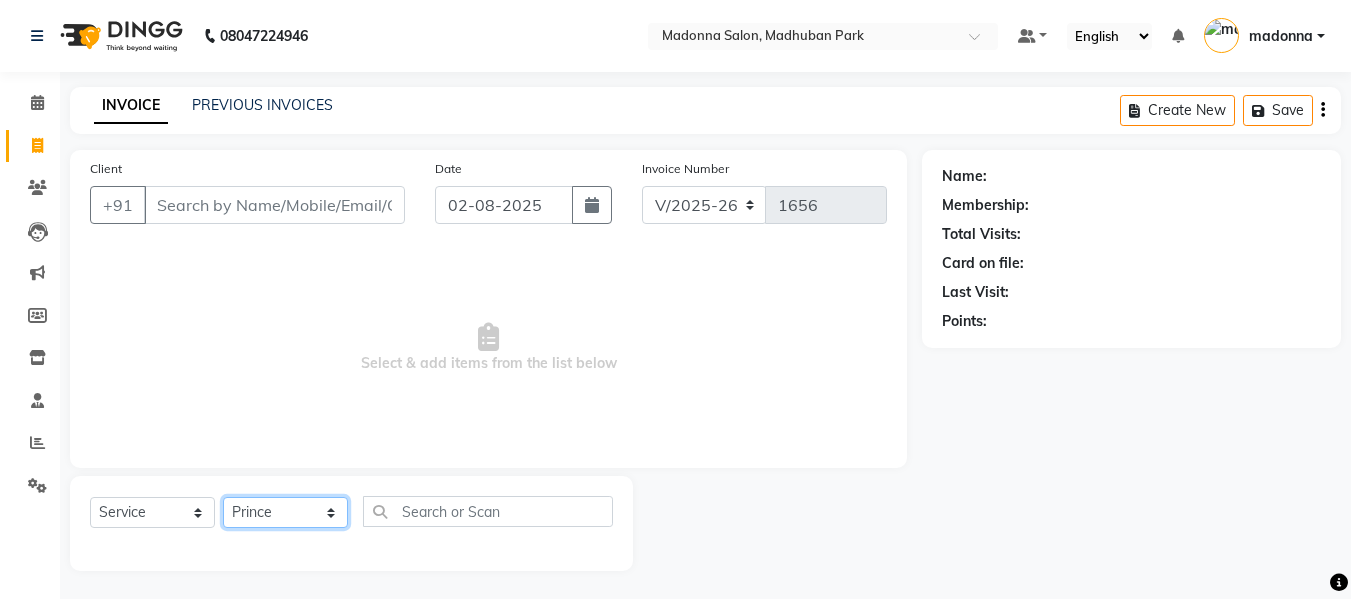 click on "Select Stylist [FIRST] [LAST] [FIRST] [LAST] [FIRST] [LAST] [FIRST] [LAST] [FIRST] [LAST] [FIRST] [LAST] [FIRST] [LAST] [FIRST] [LAST] [FIRST] [LAST] [FIRST] [LAST] [FIRST] [LAST] [FIRST] [LAST] [FIRST] [LAST]" 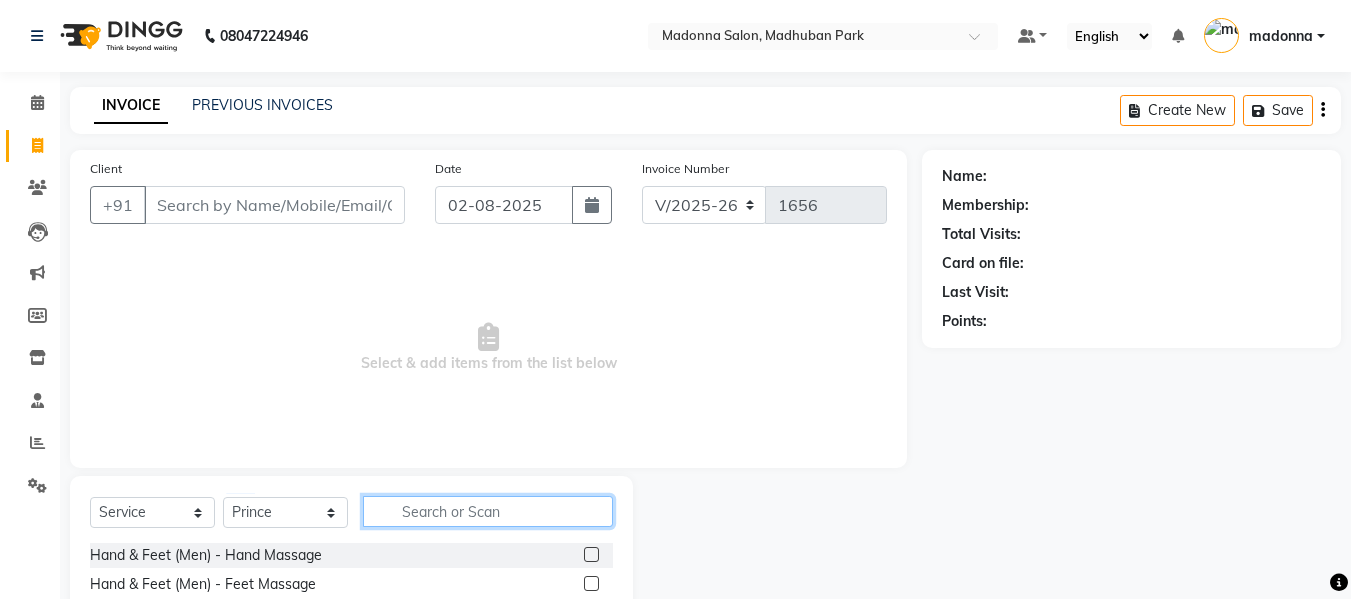 click 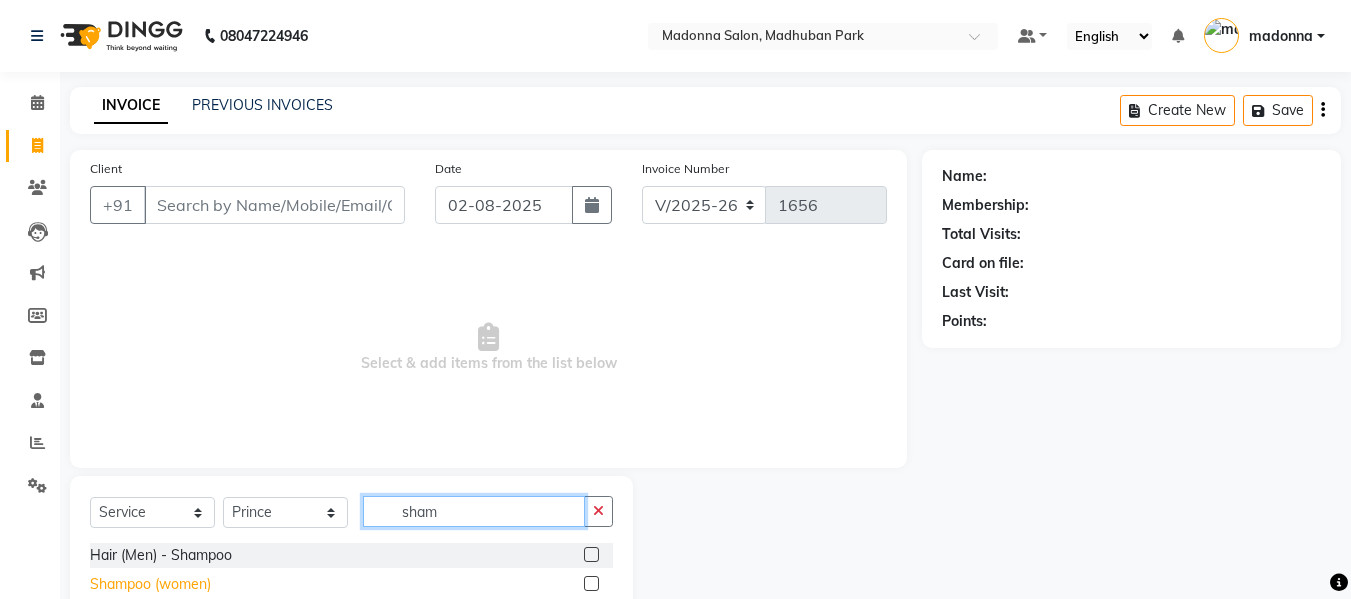 type on "sham" 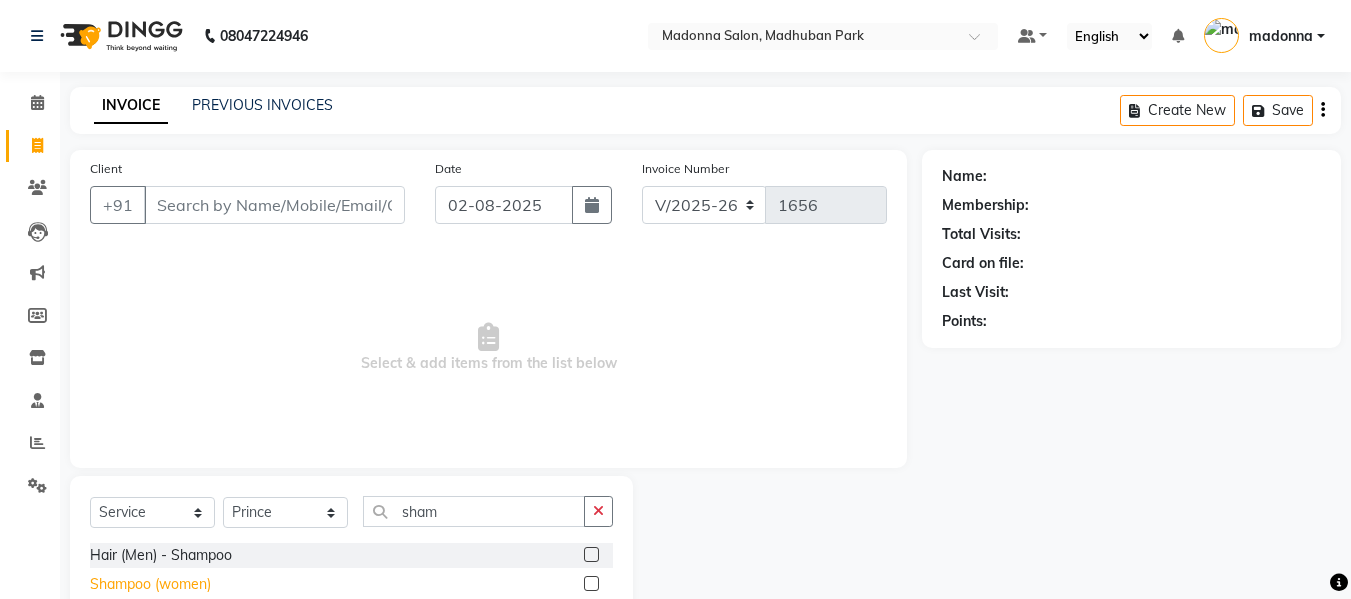 click on "Shampoo (women)" 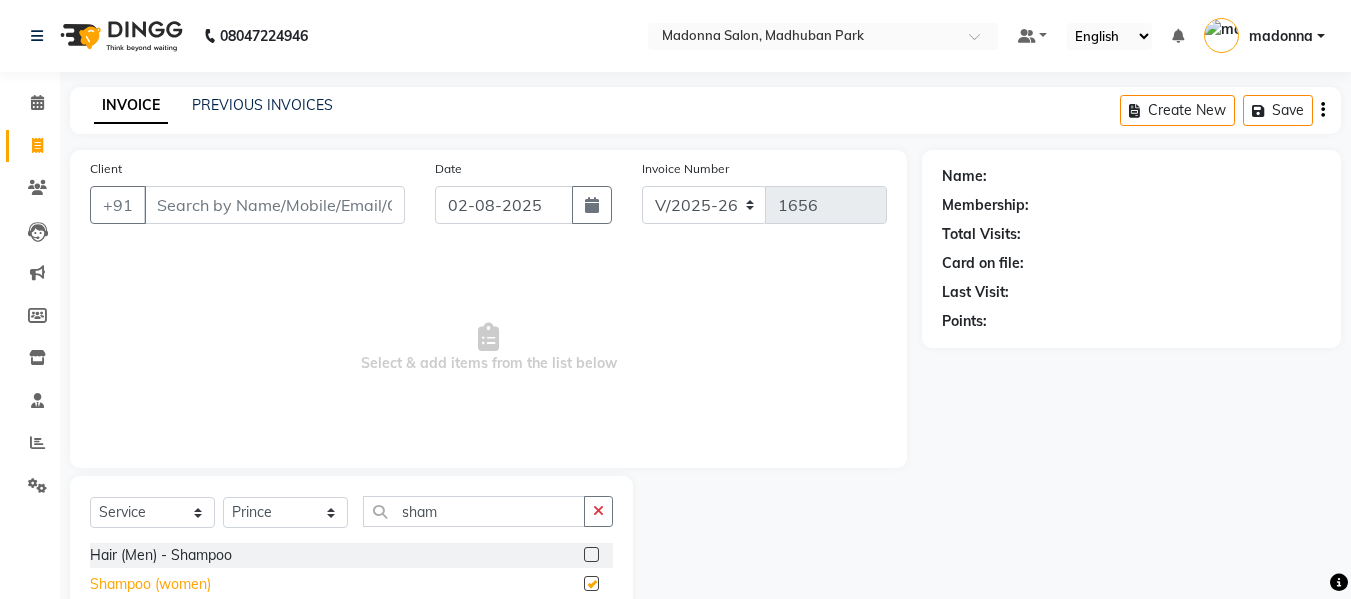checkbox on "false" 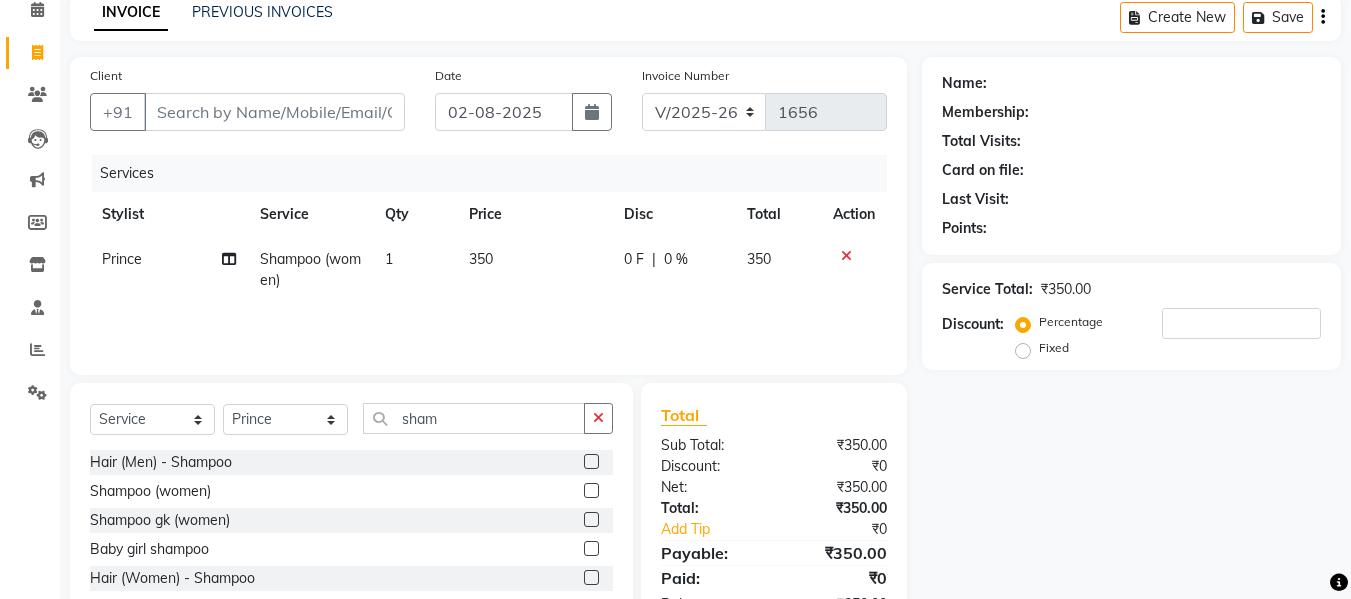scroll, scrollTop: 0, scrollLeft: 0, axis: both 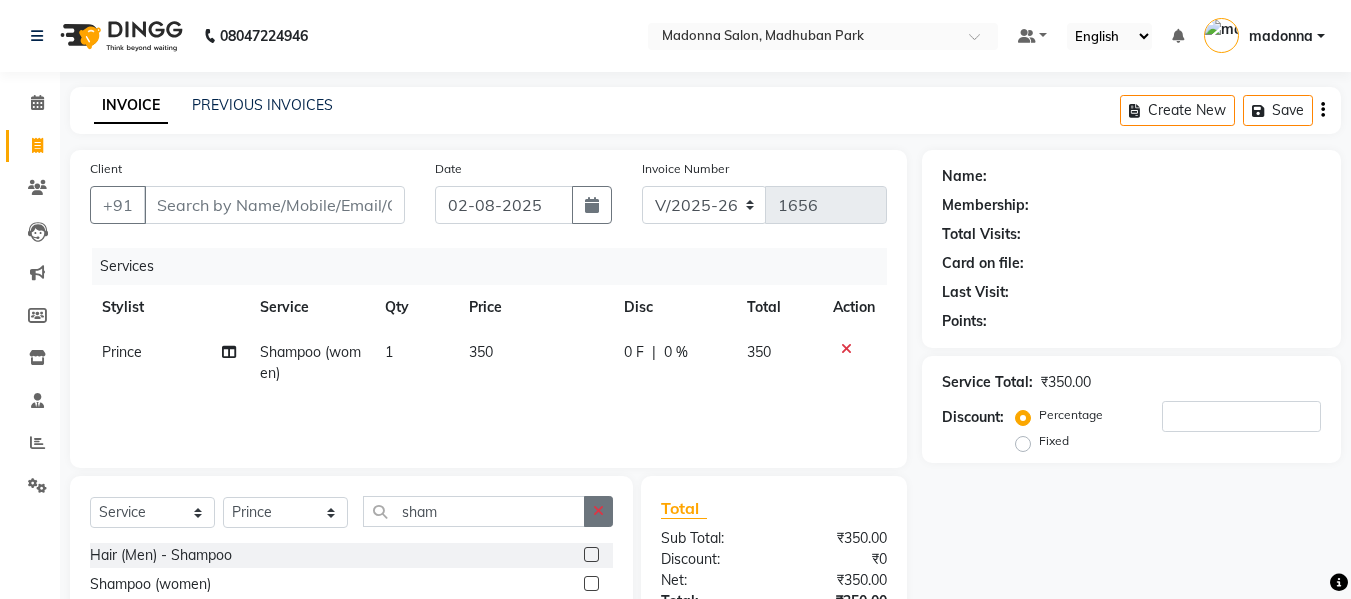click 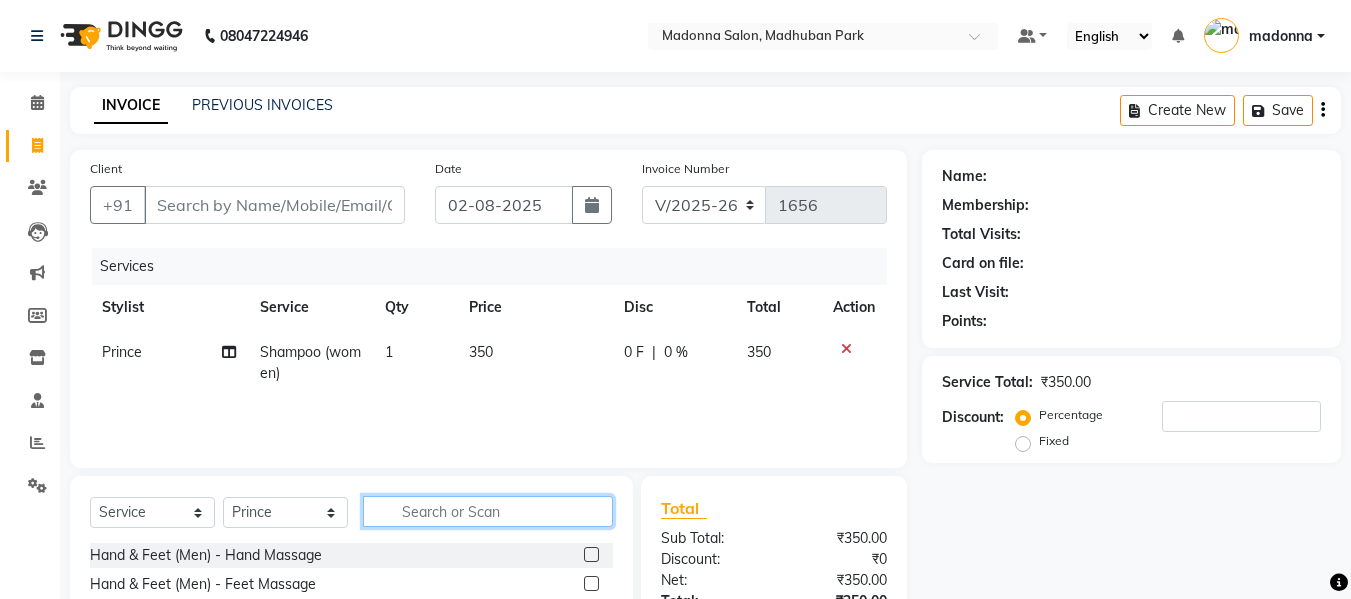 click 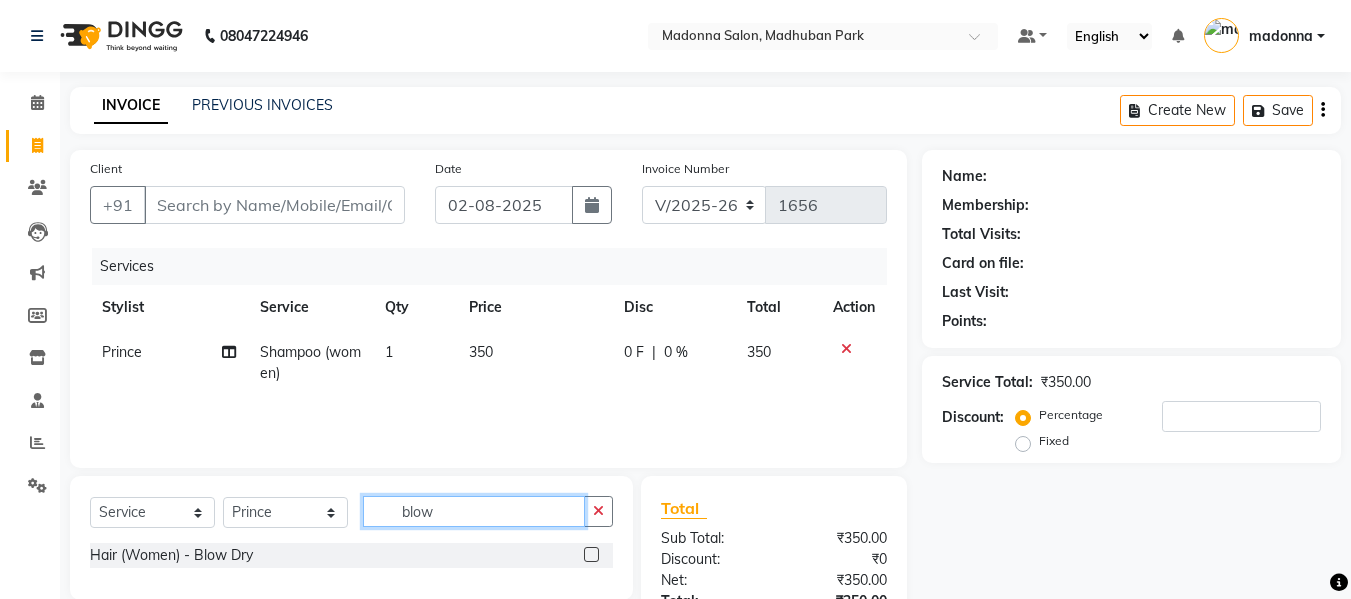type on "blow" 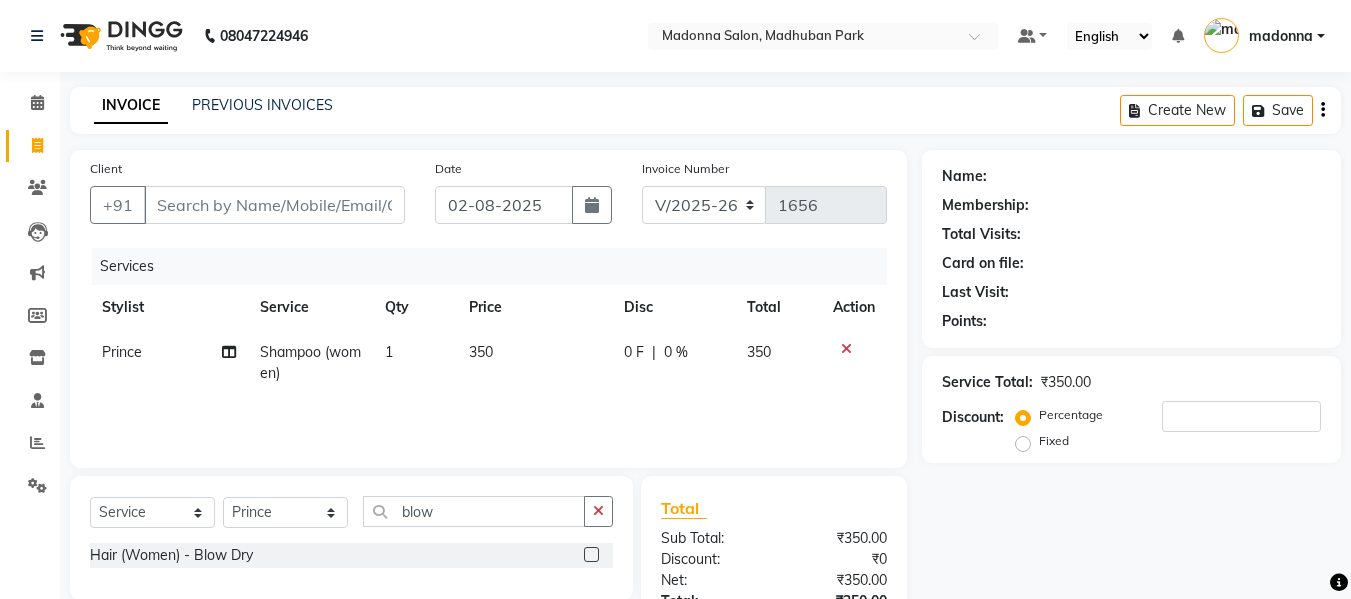 click 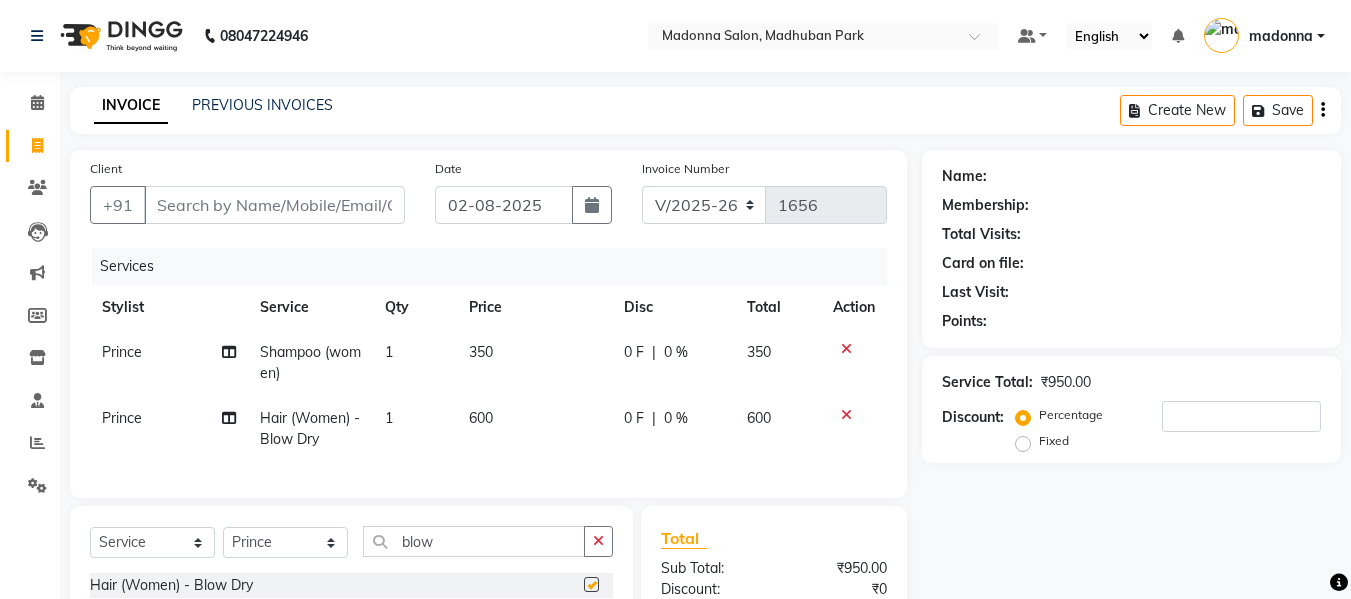 checkbox on "false" 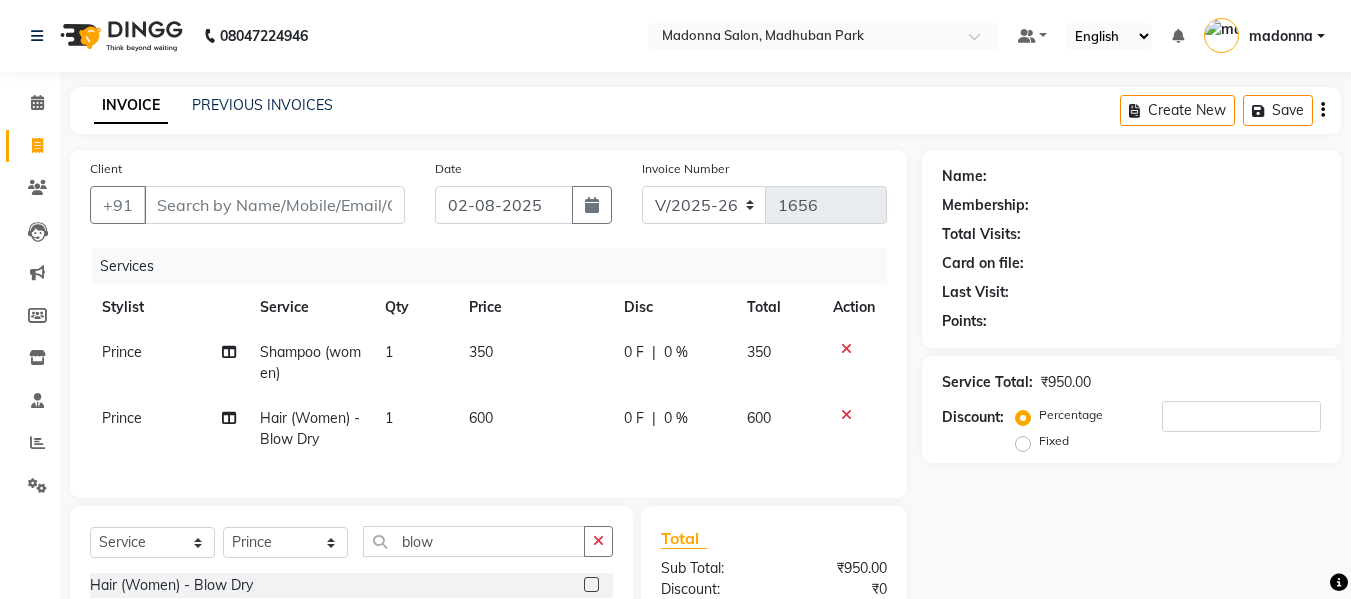 click 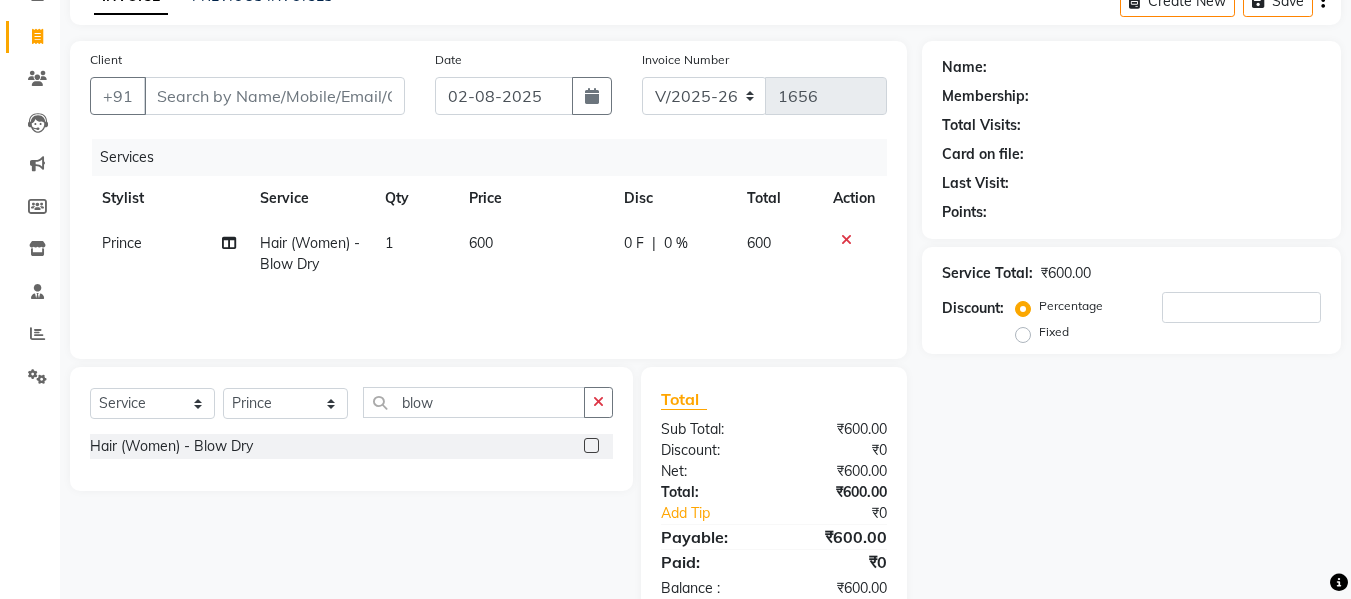 scroll, scrollTop: 110, scrollLeft: 0, axis: vertical 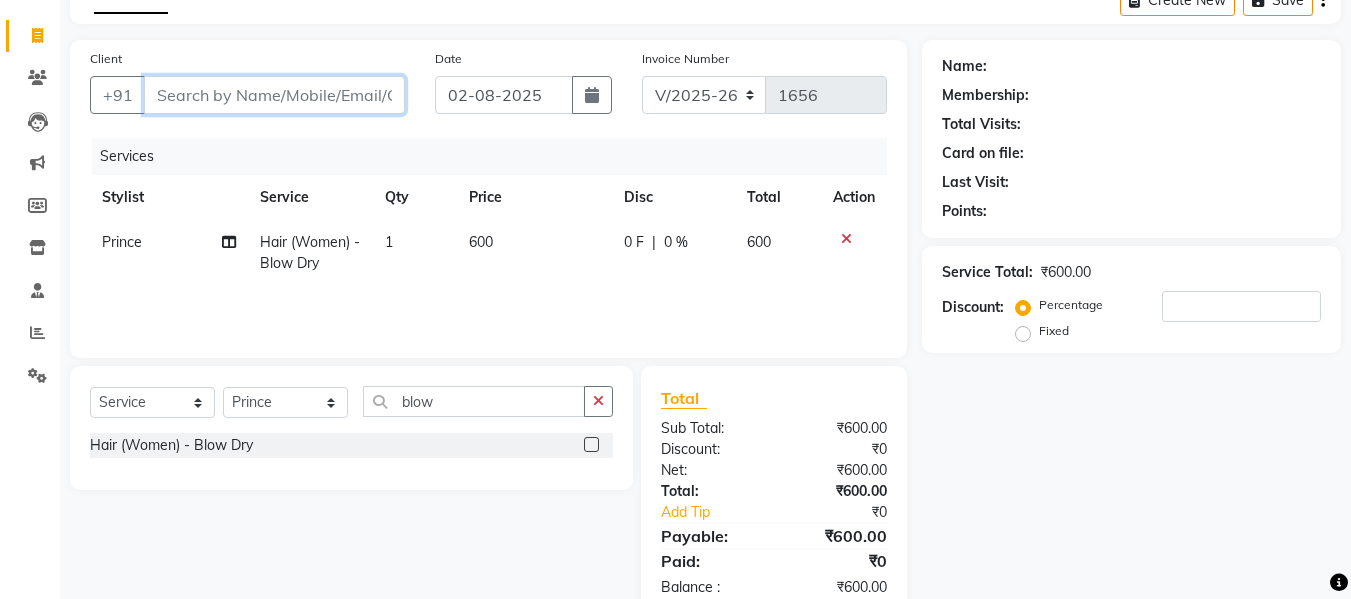 click on "Client" at bounding box center [274, 95] 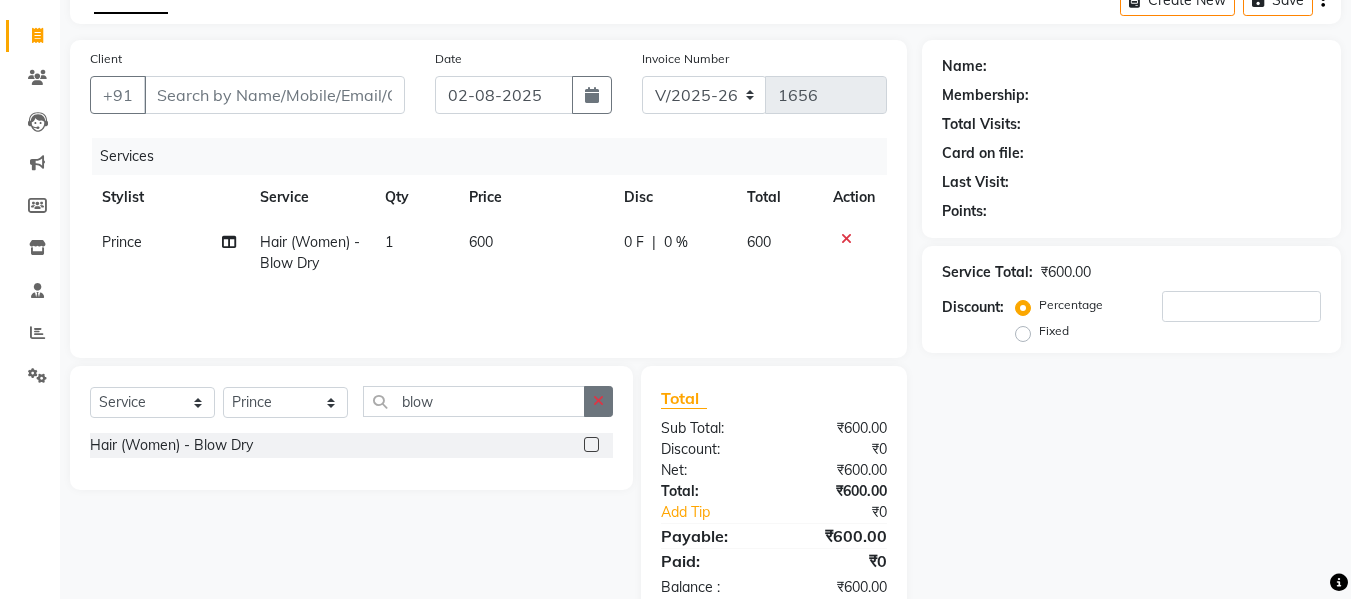 click 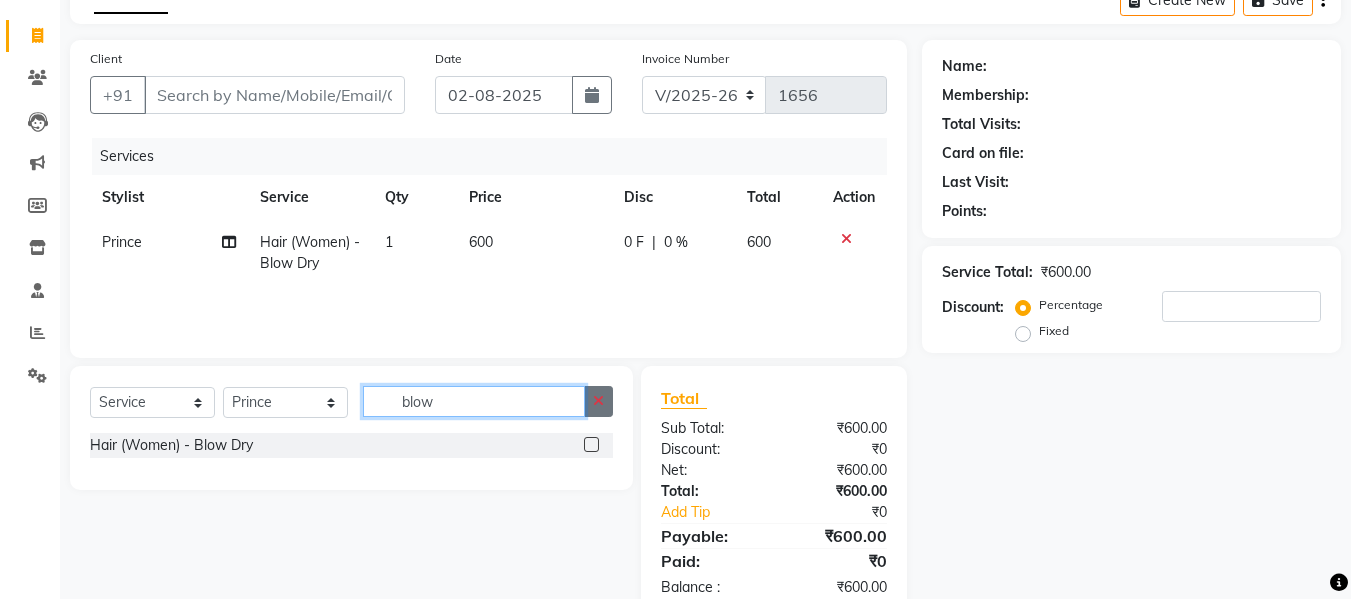 type 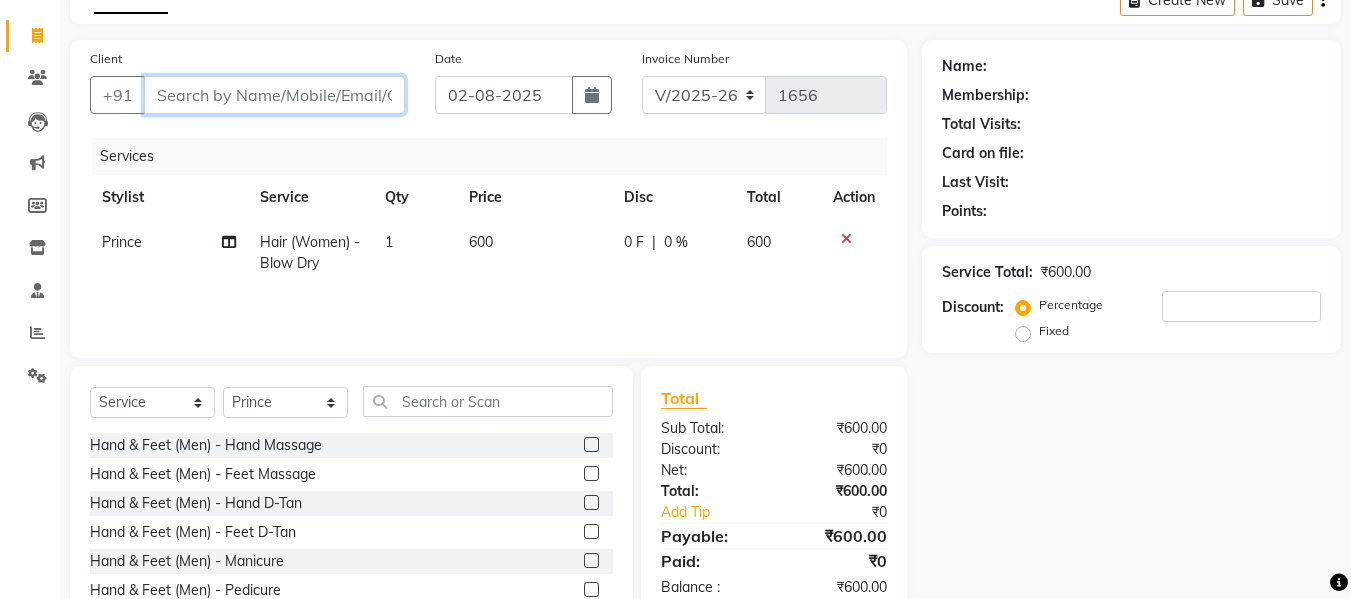 click on "Client" at bounding box center [274, 95] 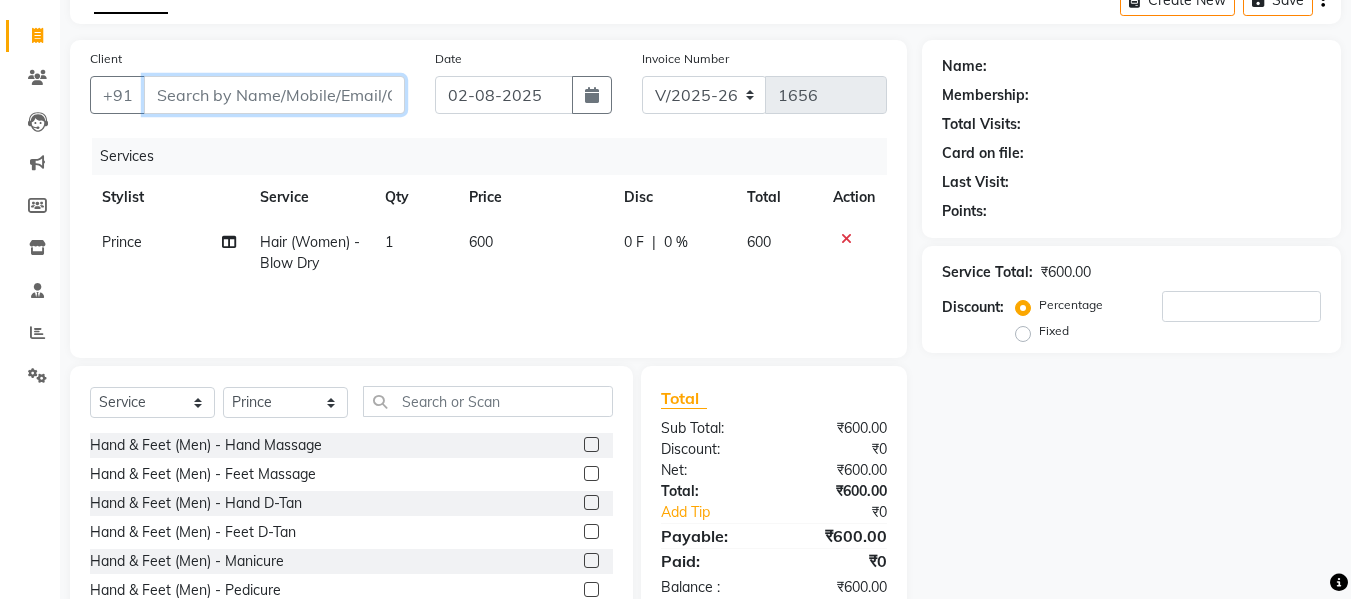 type on "9" 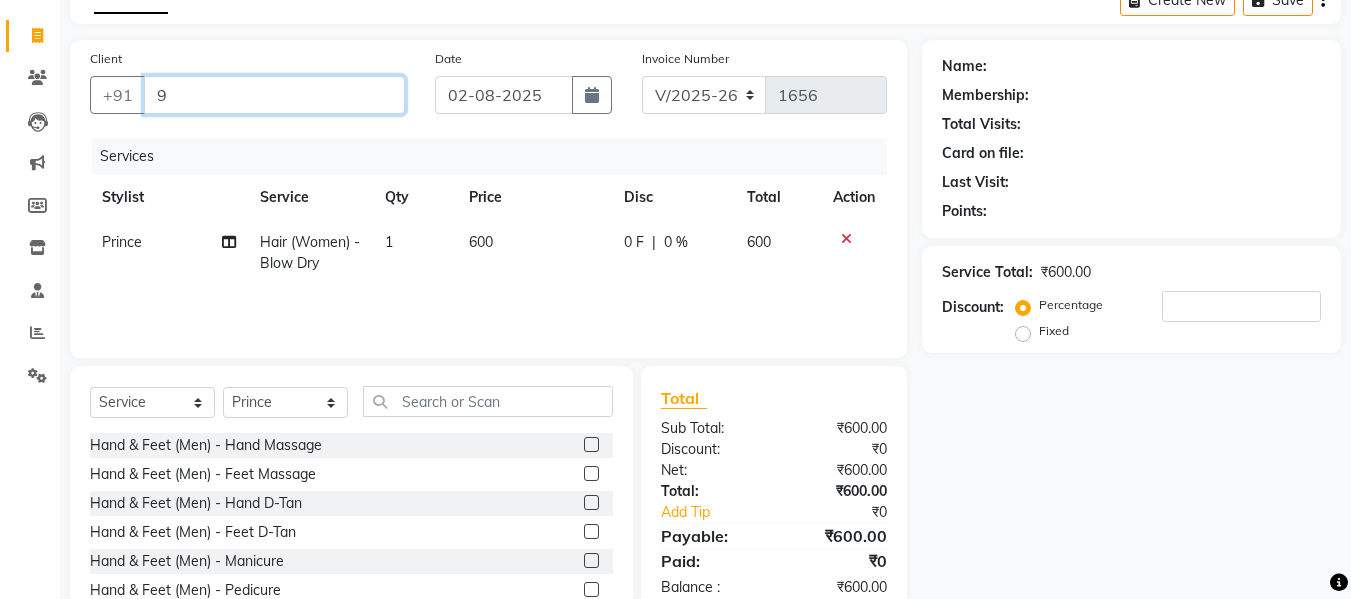 type on "0" 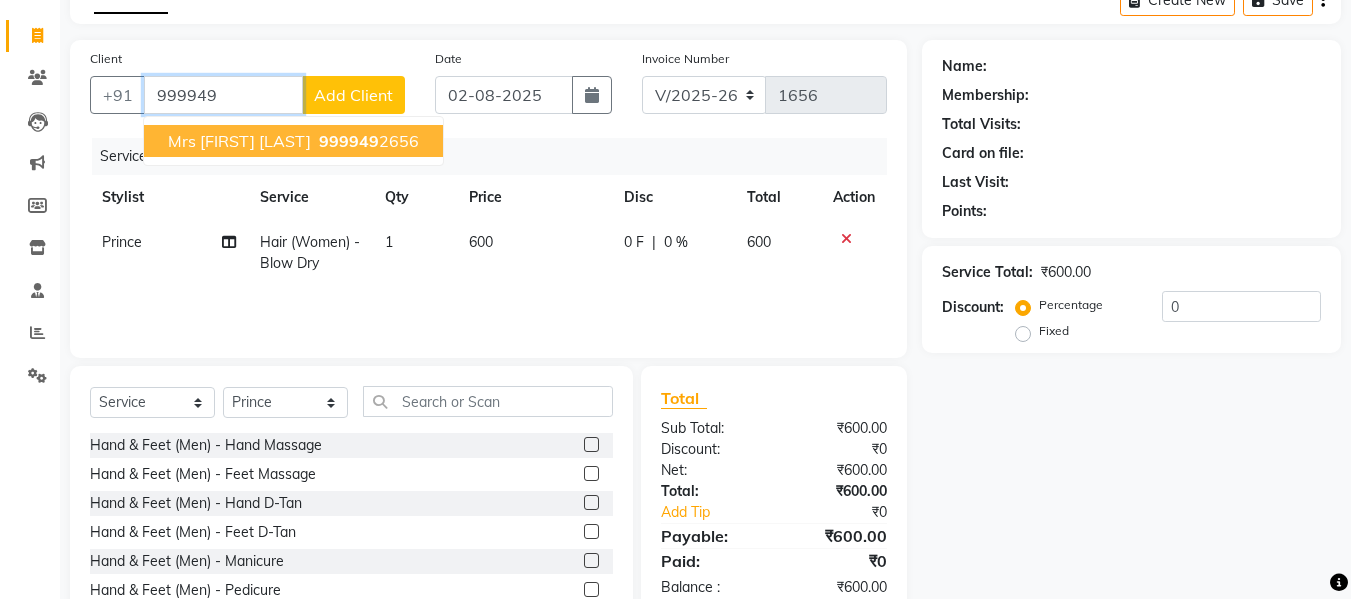 click on "Mrs [FIRST] [LAST]   [PHONE]" at bounding box center (293, 141) 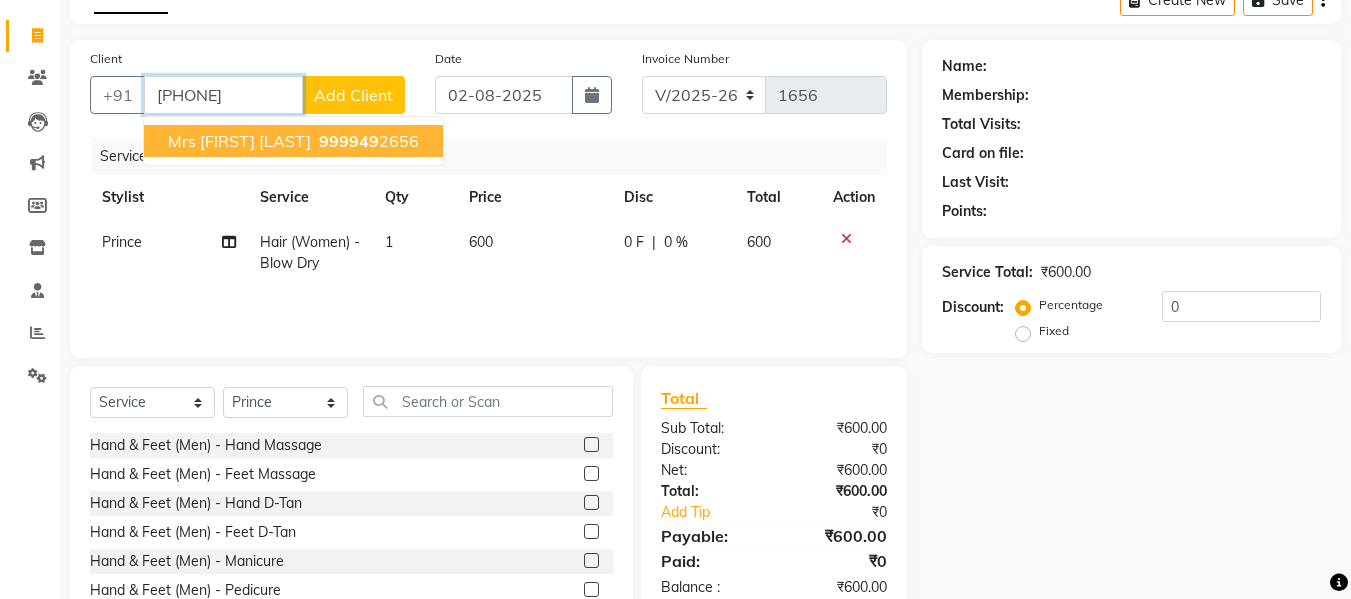 type on "[PHONE]" 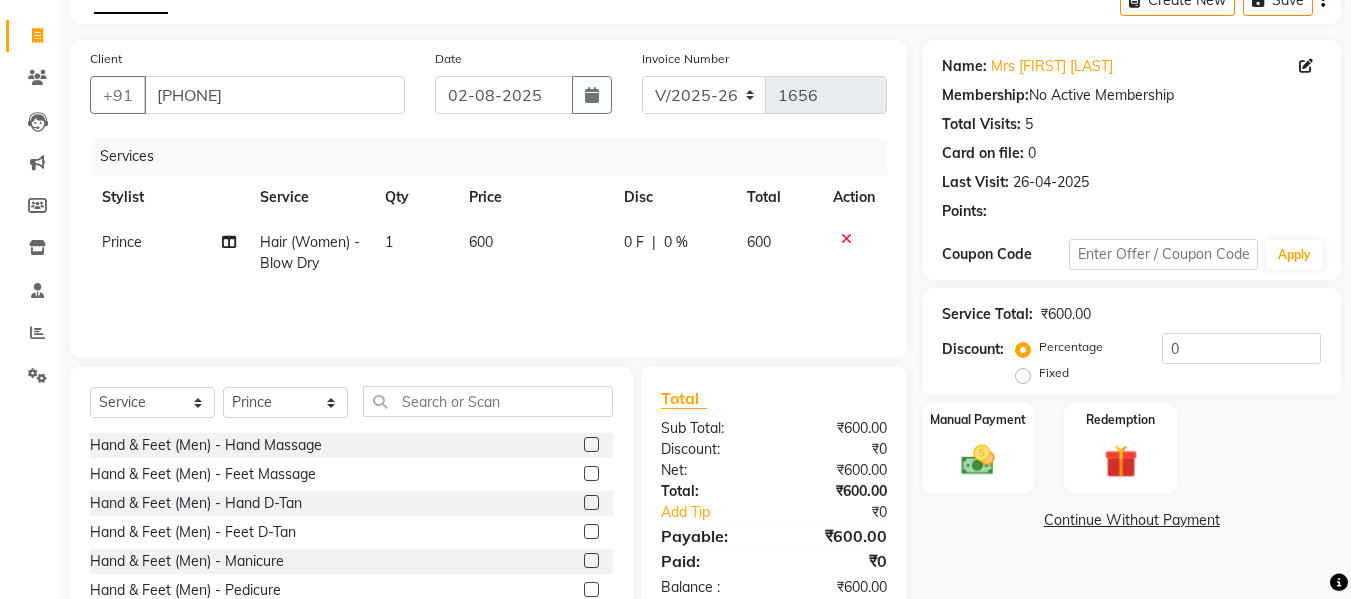 scroll, scrollTop: 202, scrollLeft: 0, axis: vertical 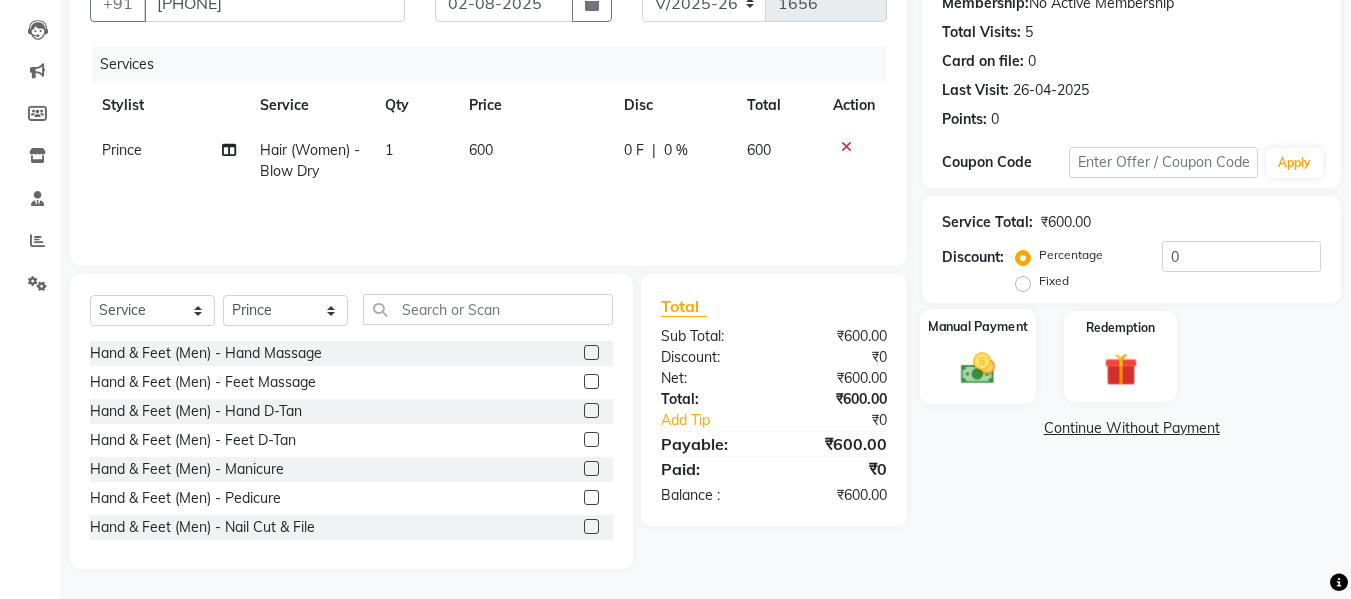 click 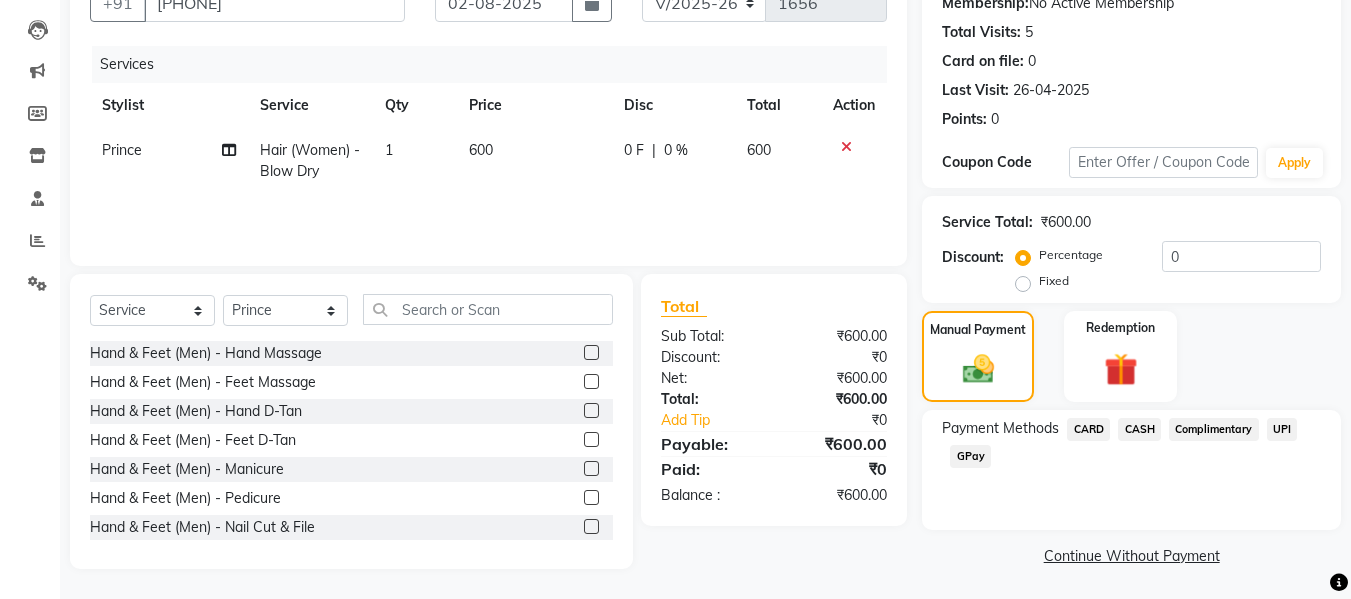 scroll, scrollTop: 204, scrollLeft: 0, axis: vertical 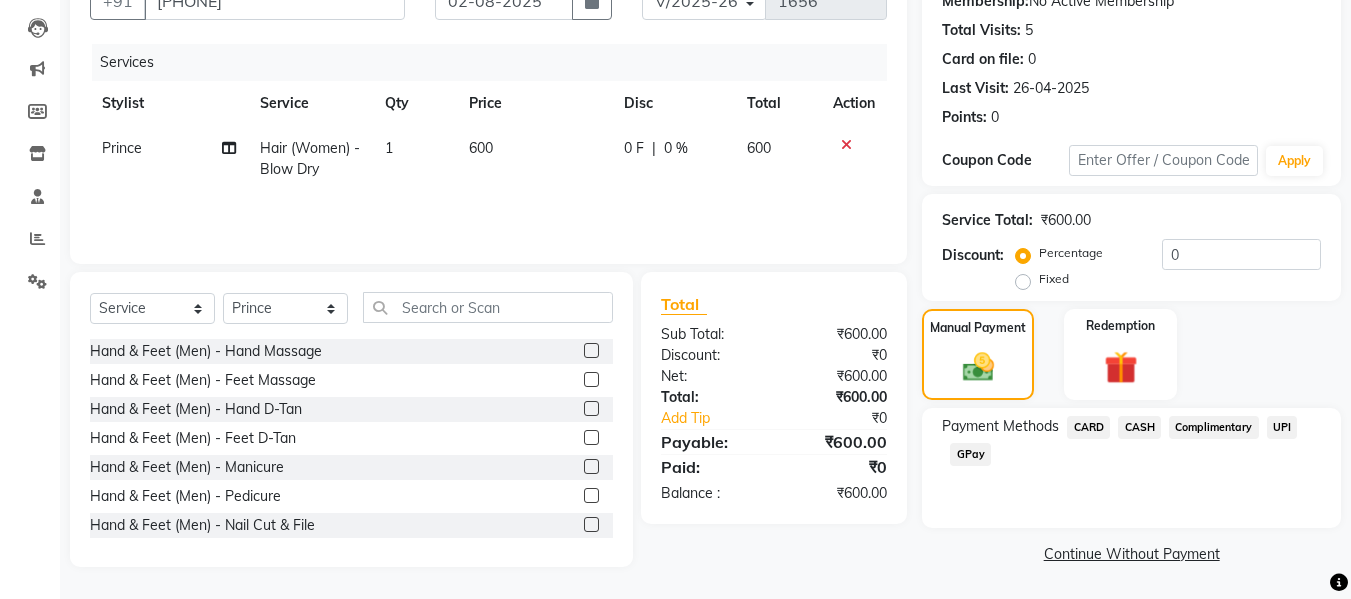 click on "CASH" 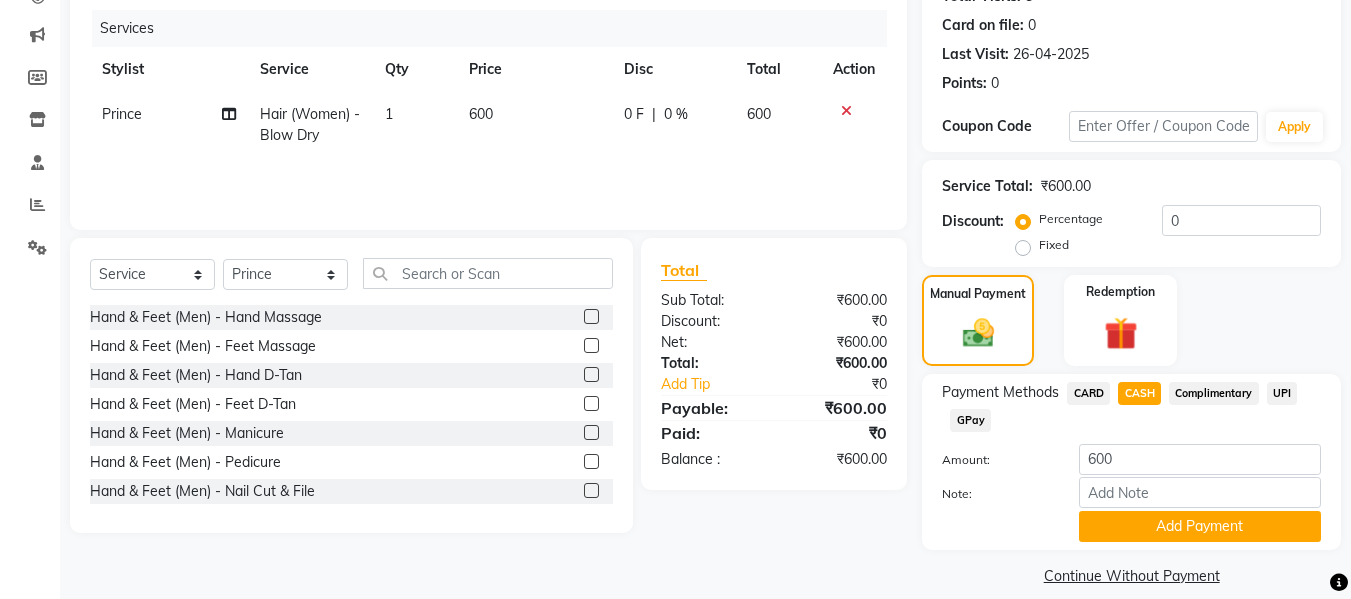 scroll, scrollTop: 260, scrollLeft: 0, axis: vertical 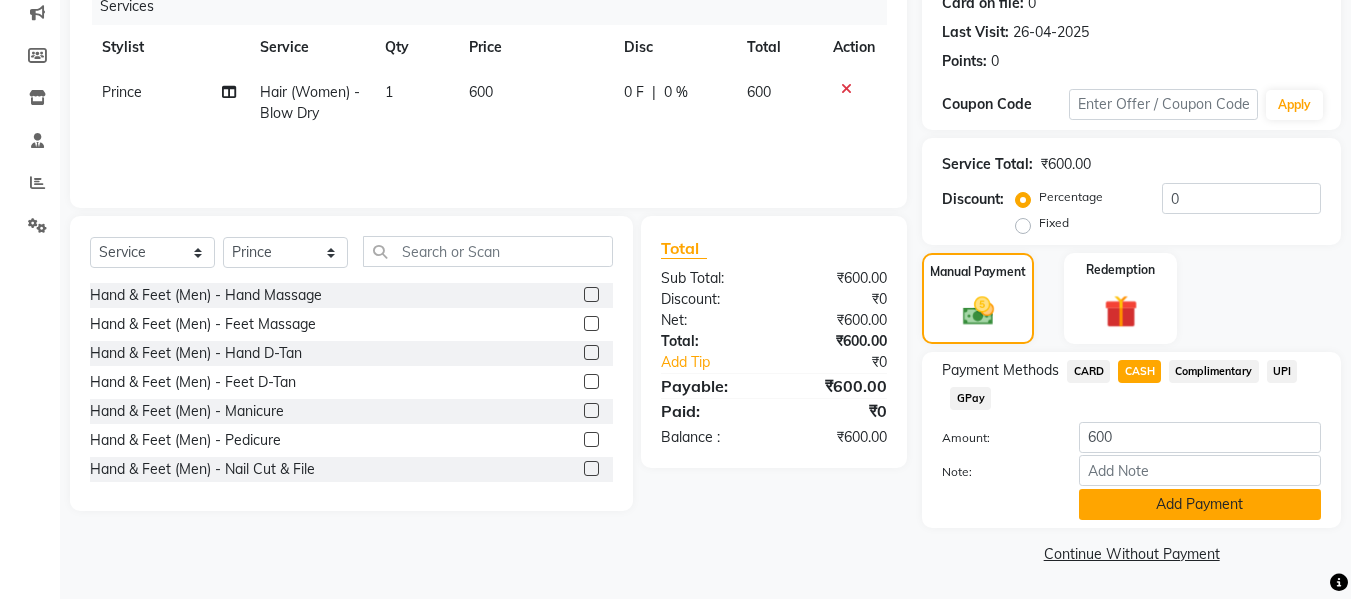 click on "Add Payment" 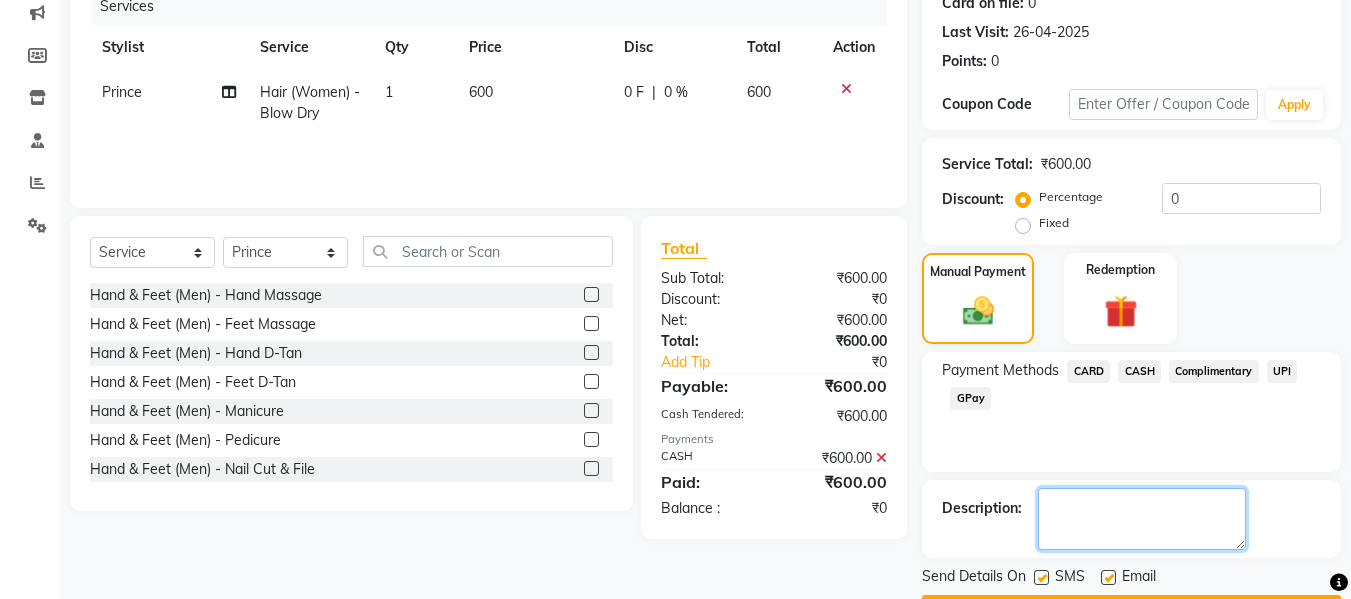click 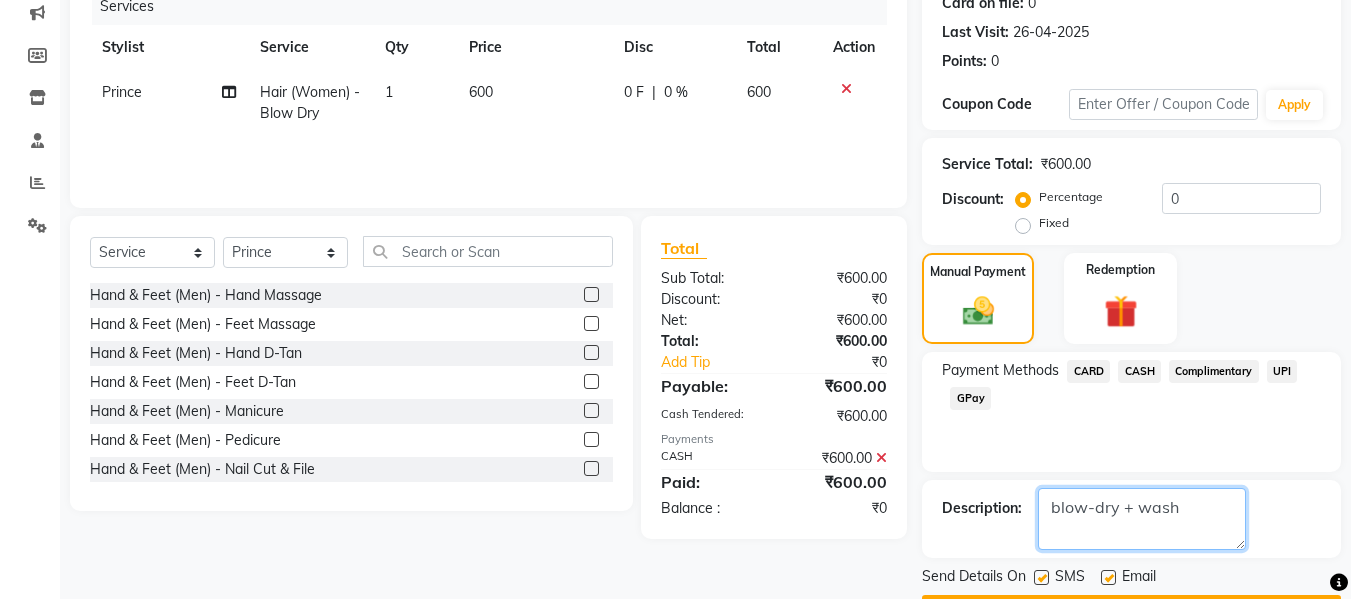 click 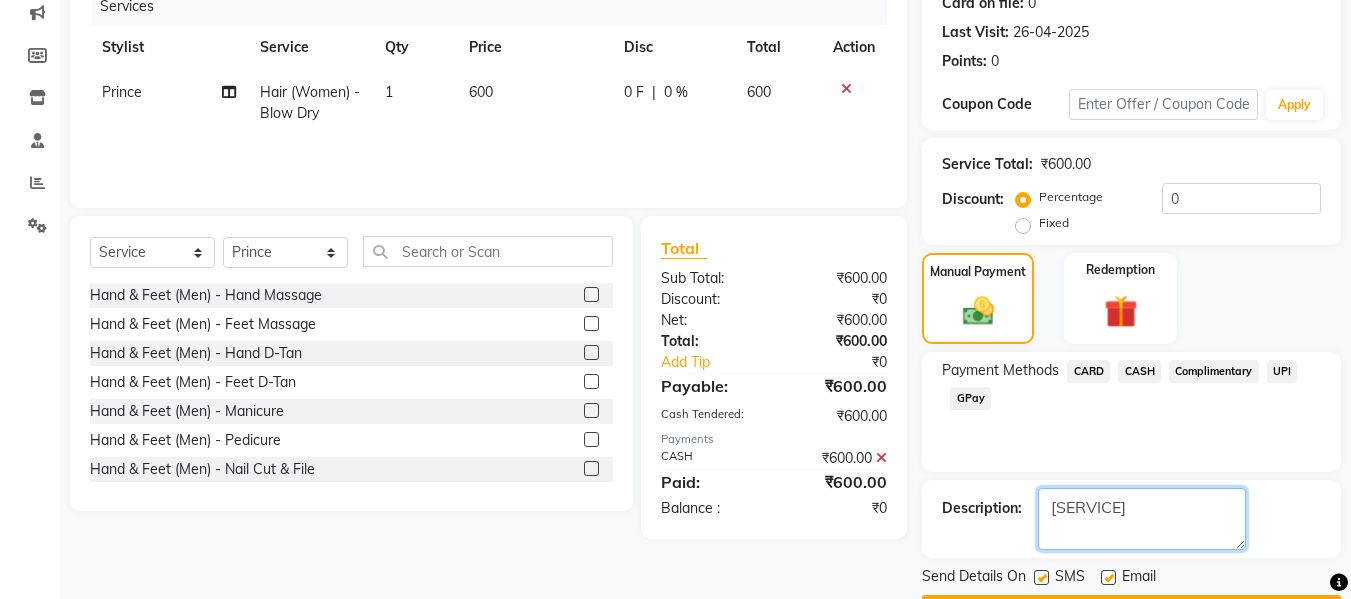 scroll, scrollTop: 317, scrollLeft: 0, axis: vertical 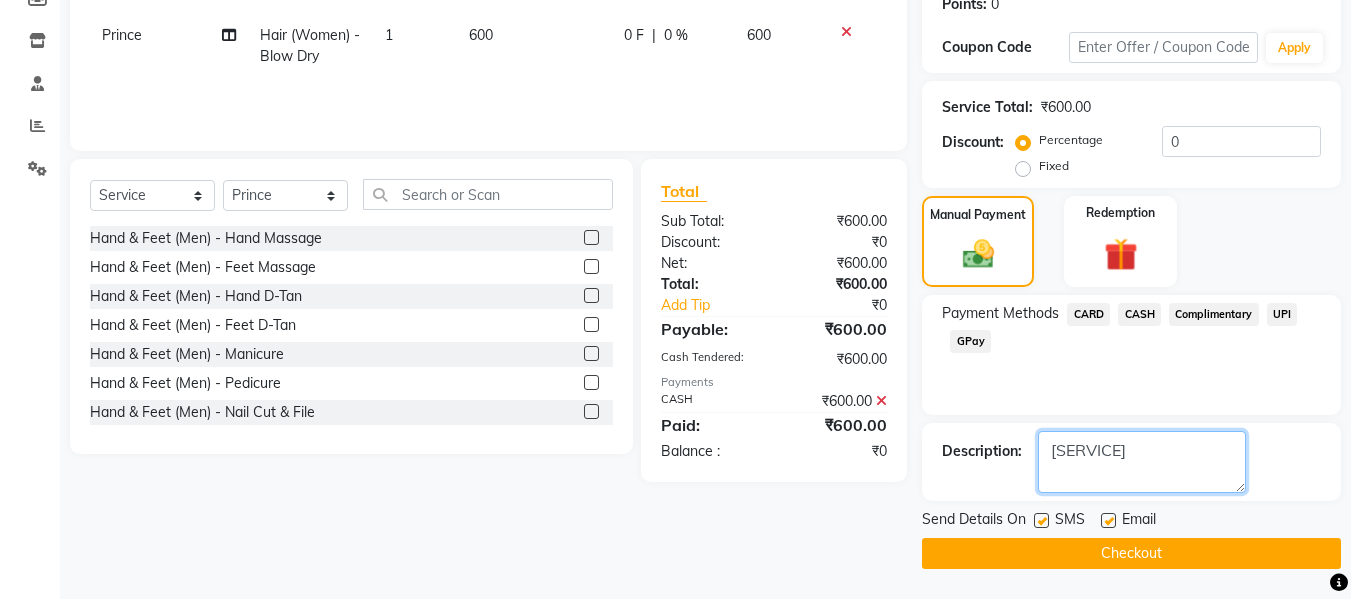 type on "[SERVICE]" 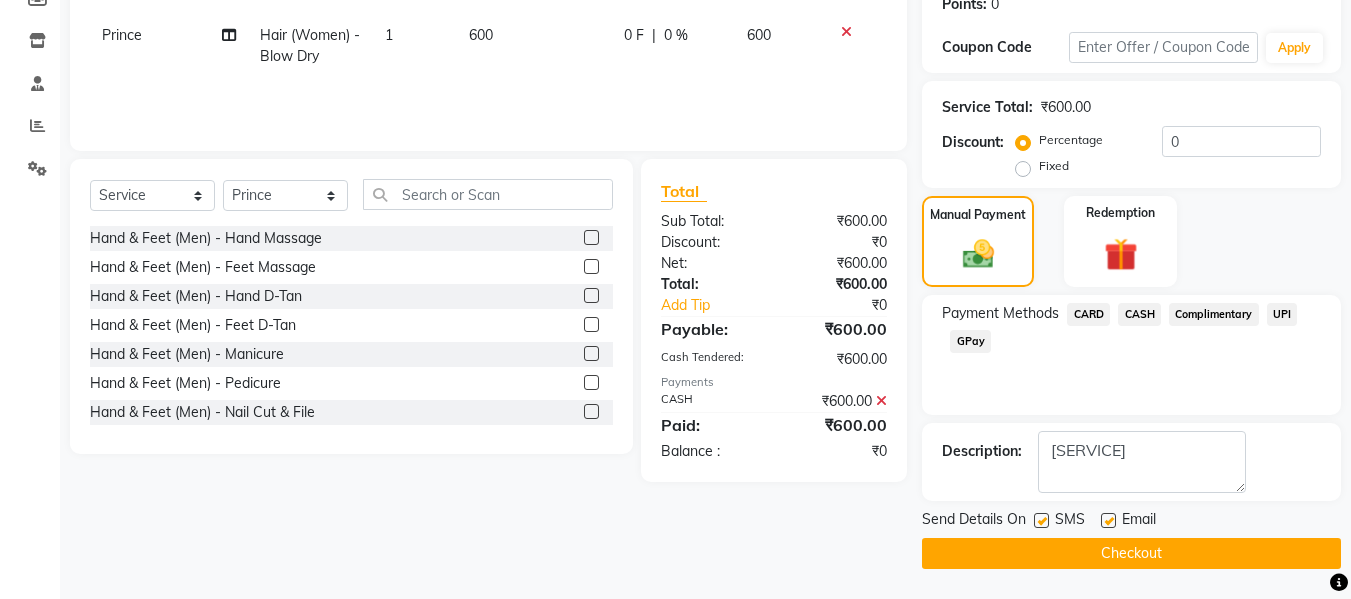 click on "Checkout" 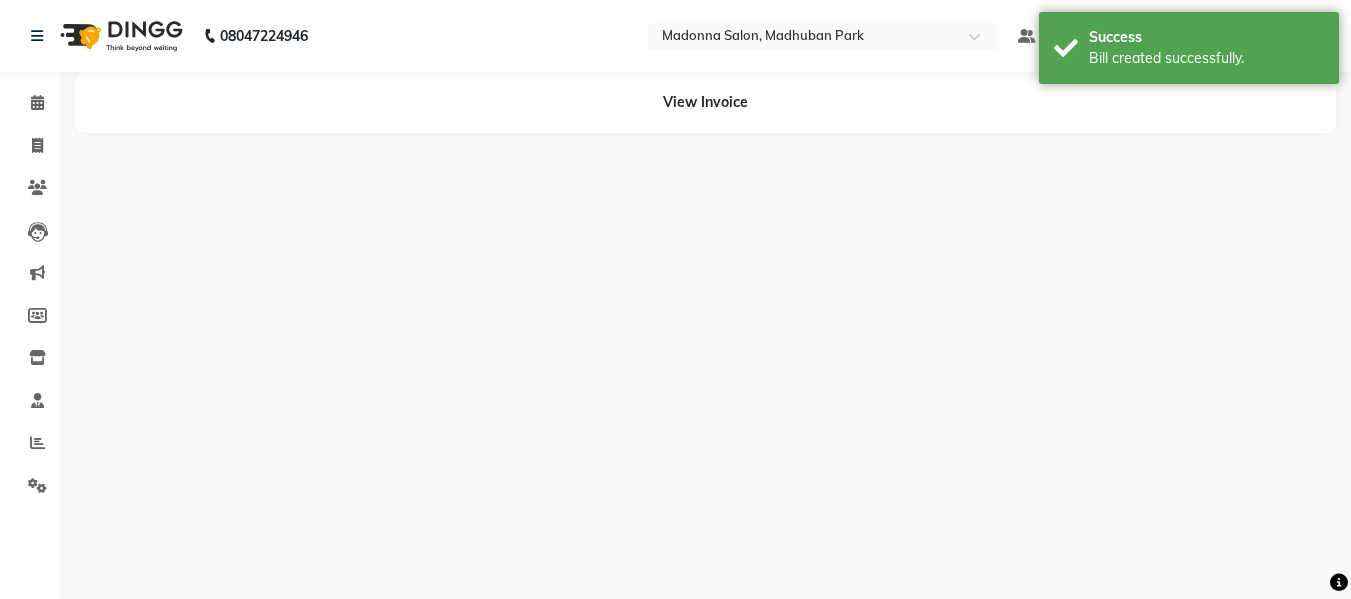 scroll, scrollTop: 0, scrollLeft: 0, axis: both 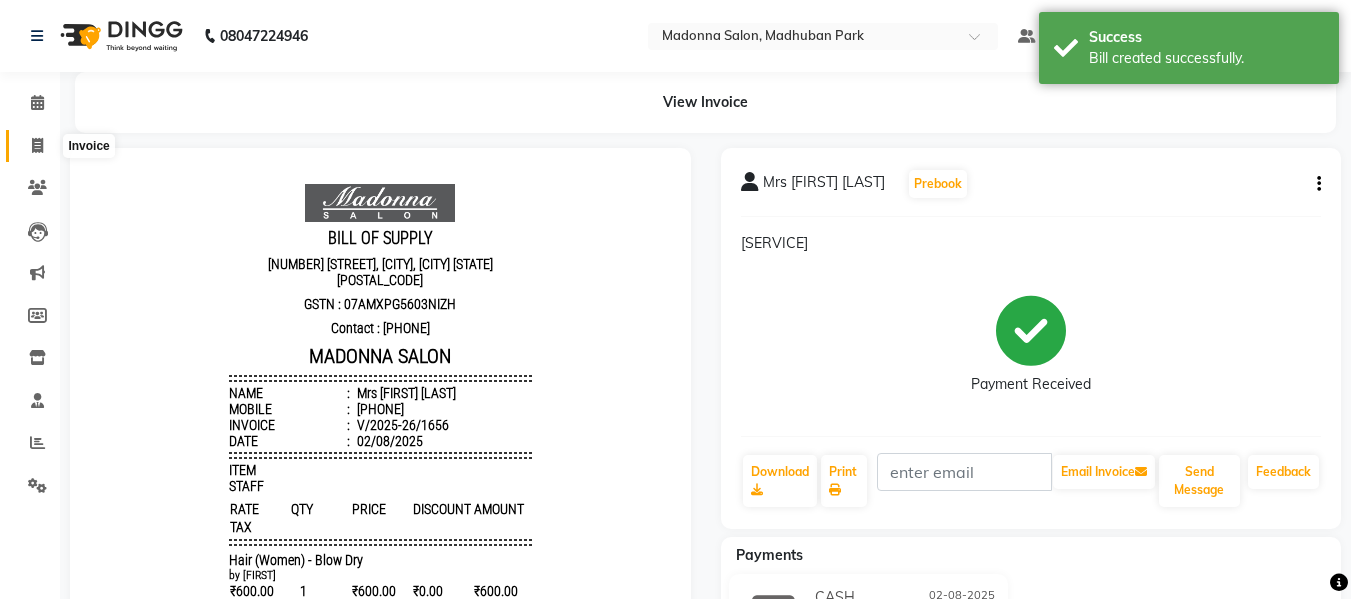 click 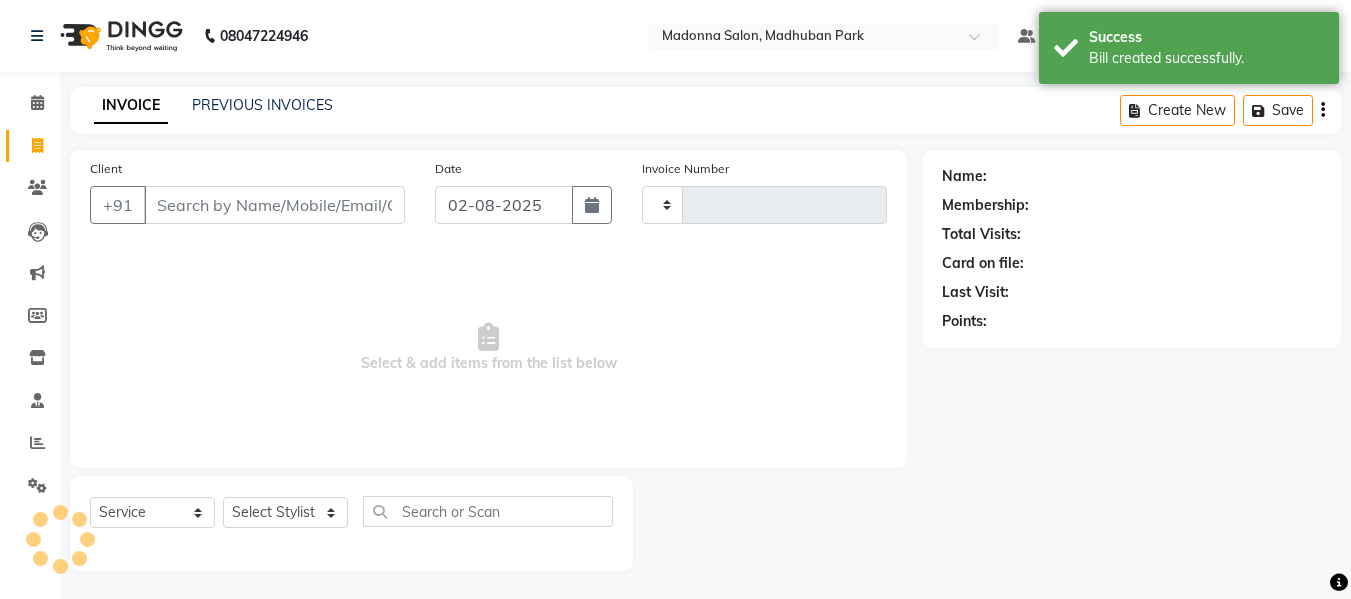 scroll, scrollTop: 2, scrollLeft: 0, axis: vertical 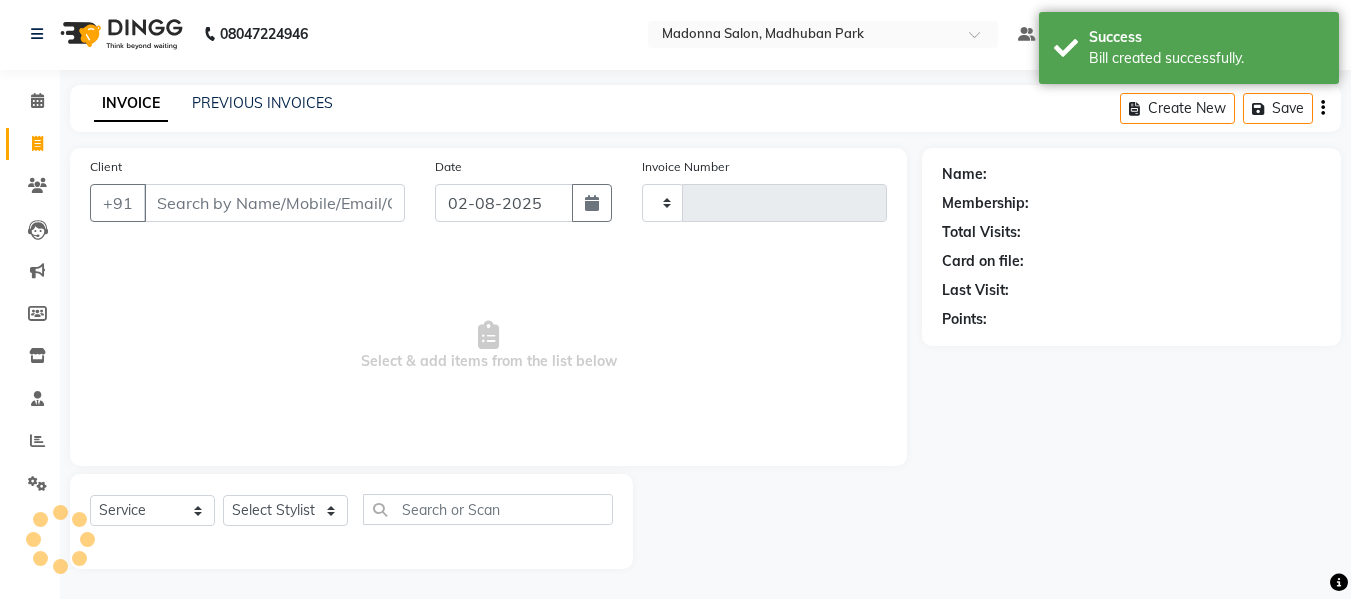 type on "1657" 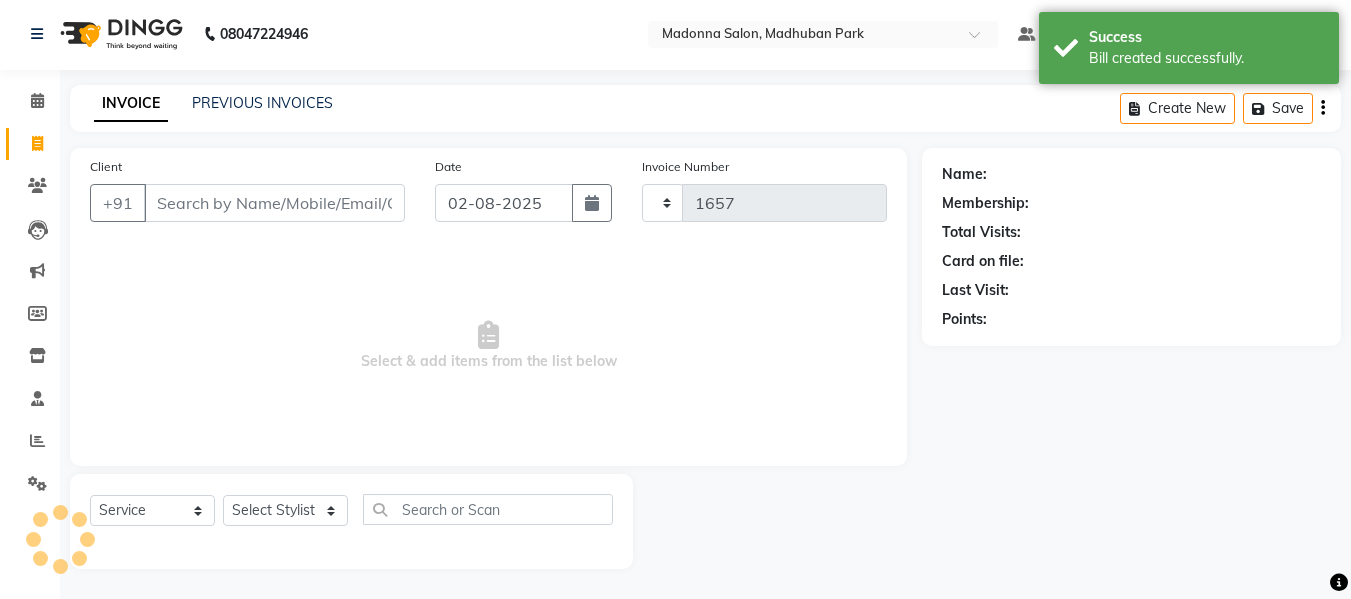 select on "6469" 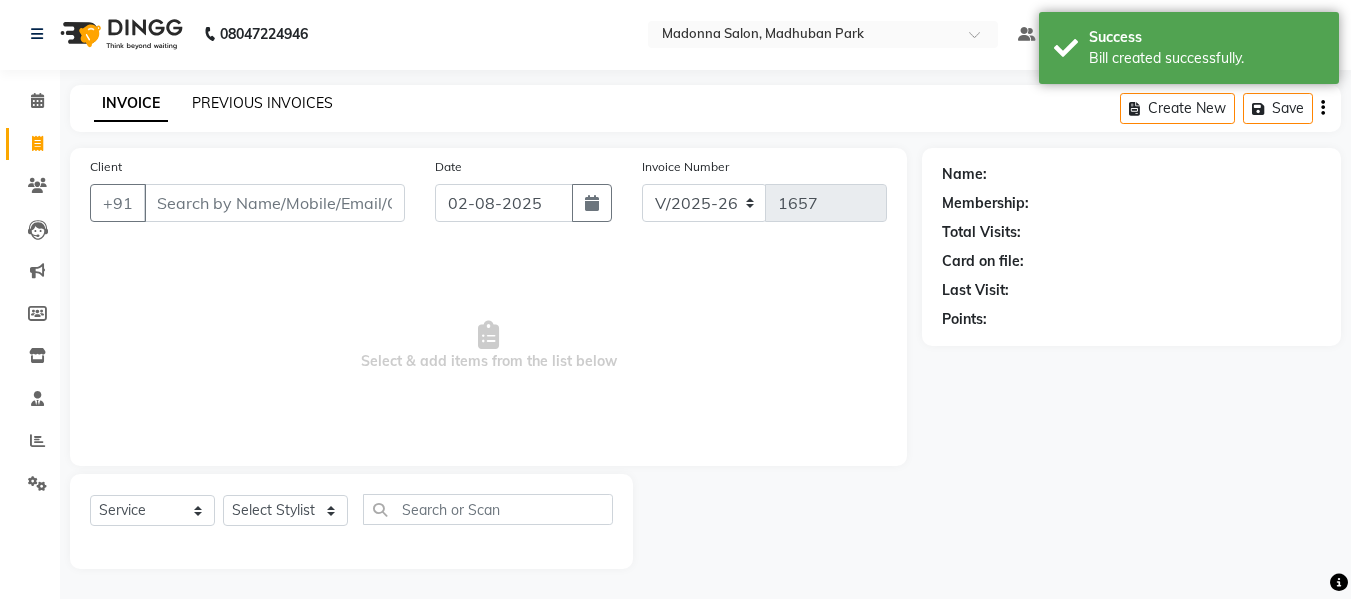 click on "PREVIOUS INVOICES" 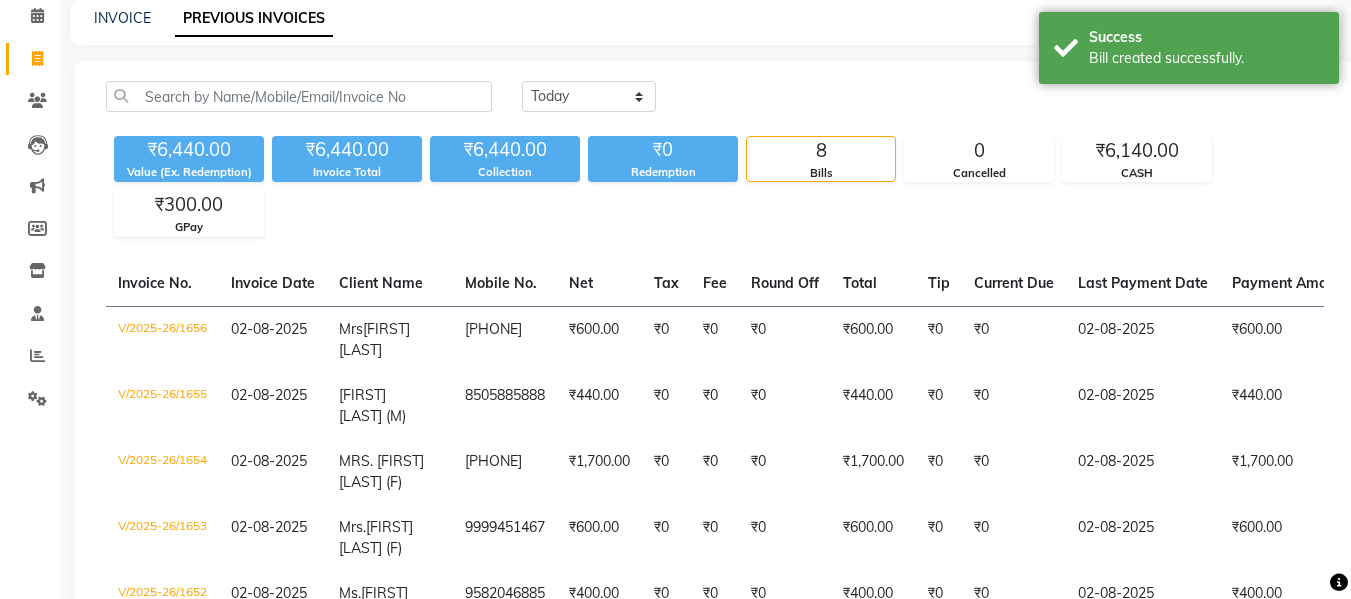 scroll, scrollTop: 88, scrollLeft: 0, axis: vertical 